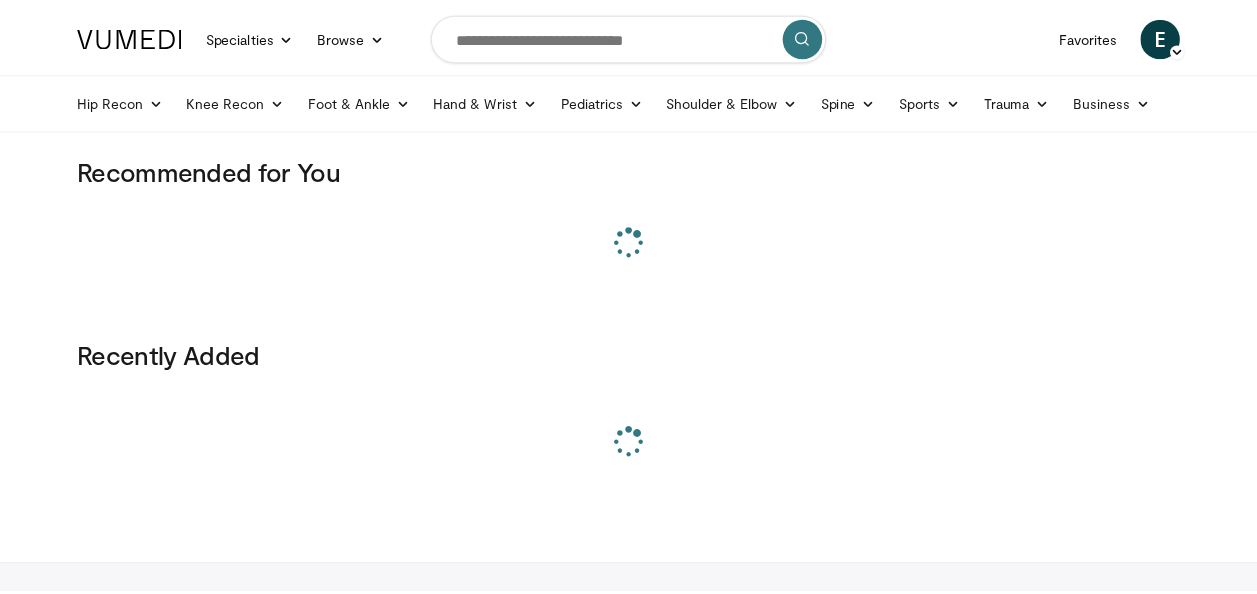 scroll, scrollTop: 0, scrollLeft: 0, axis: both 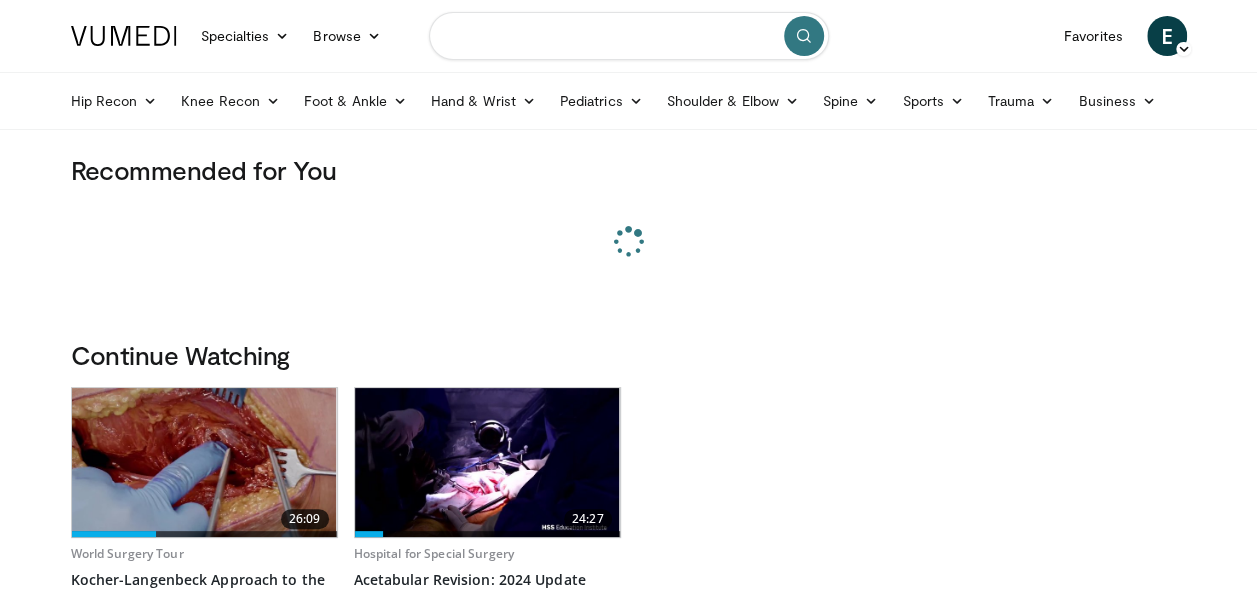 click at bounding box center (629, 36) 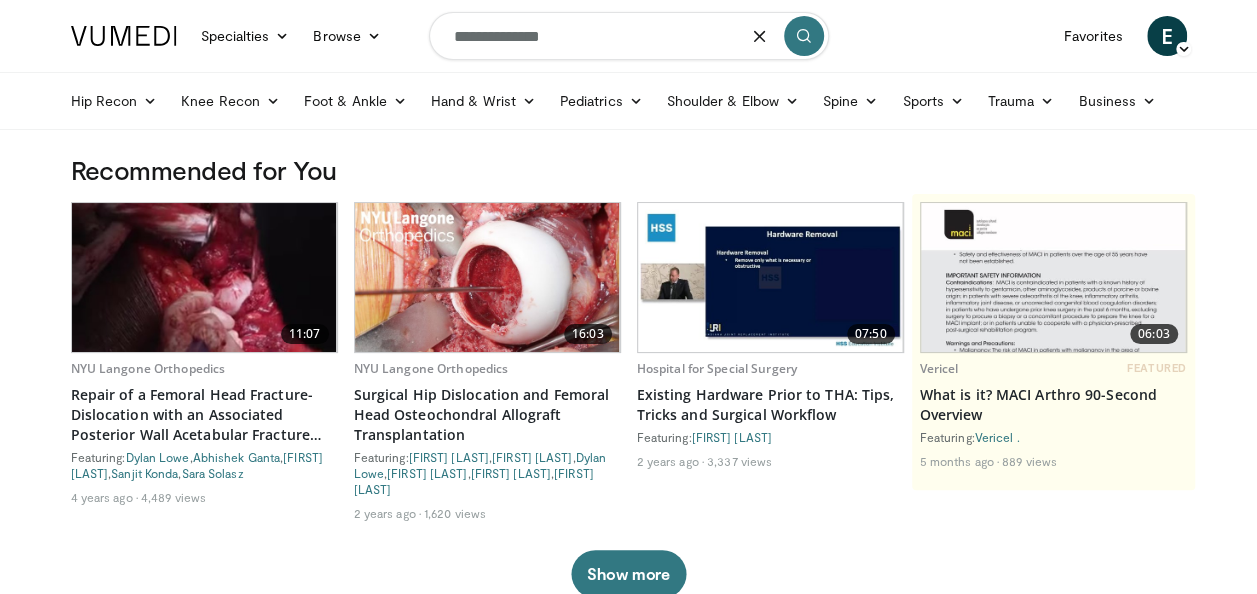 type on "**********" 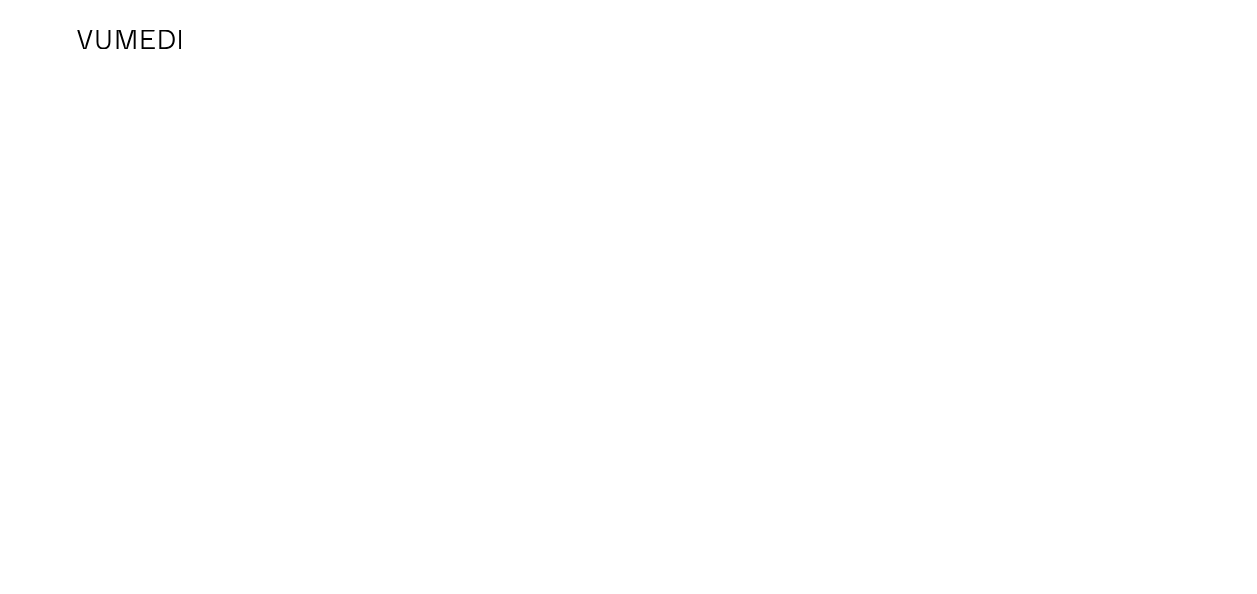 scroll, scrollTop: 0, scrollLeft: 0, axis: both 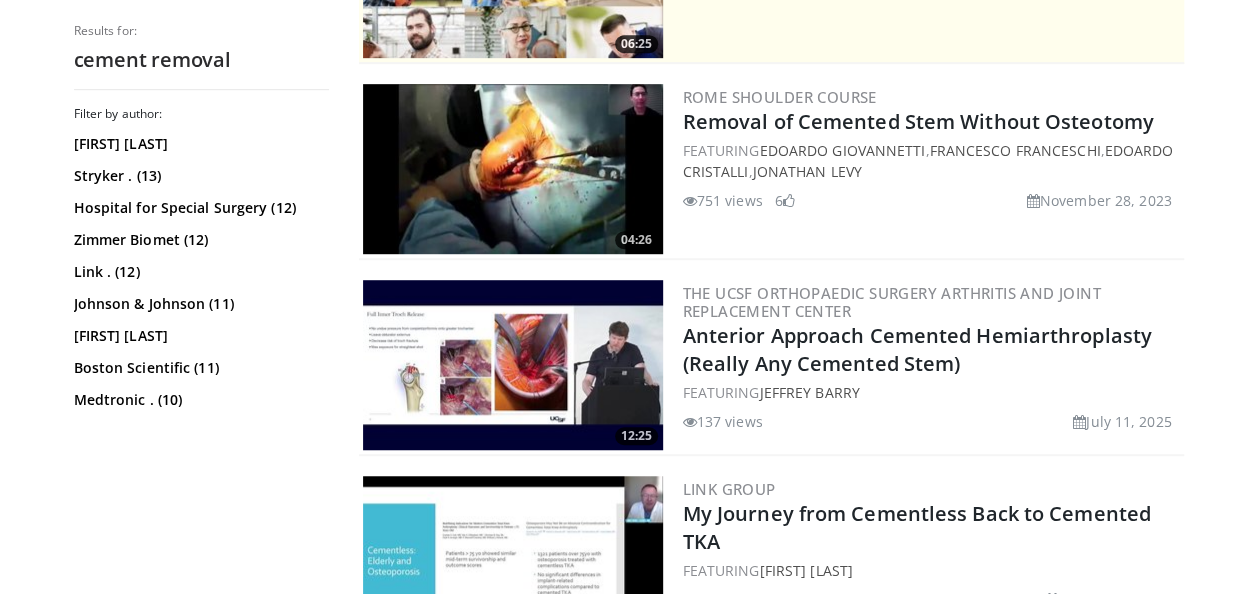 click at bounding box center [513, 365] 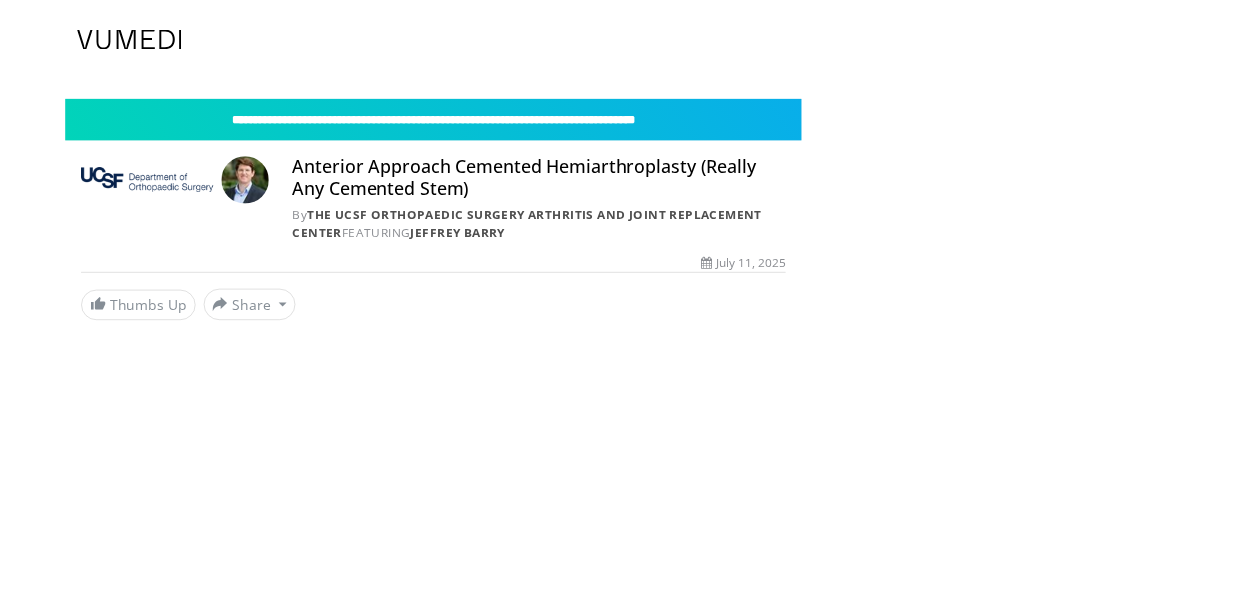 scroll, scrollTop: 0, scrollLeft: 0, axis: both 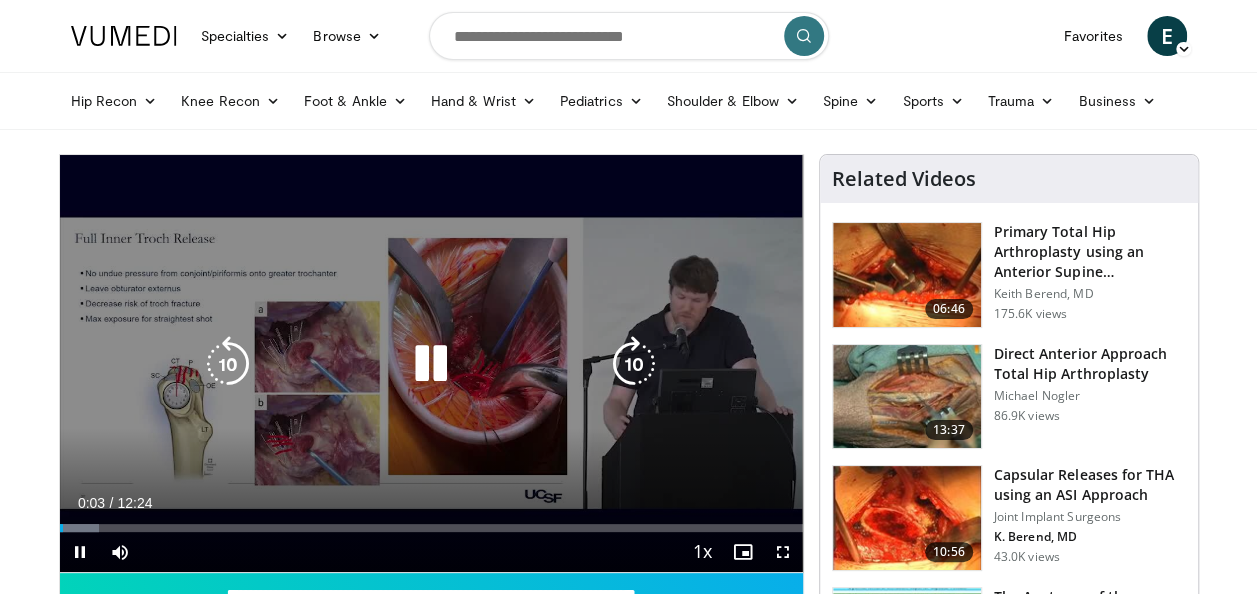 click at bounding box center [431, 364] 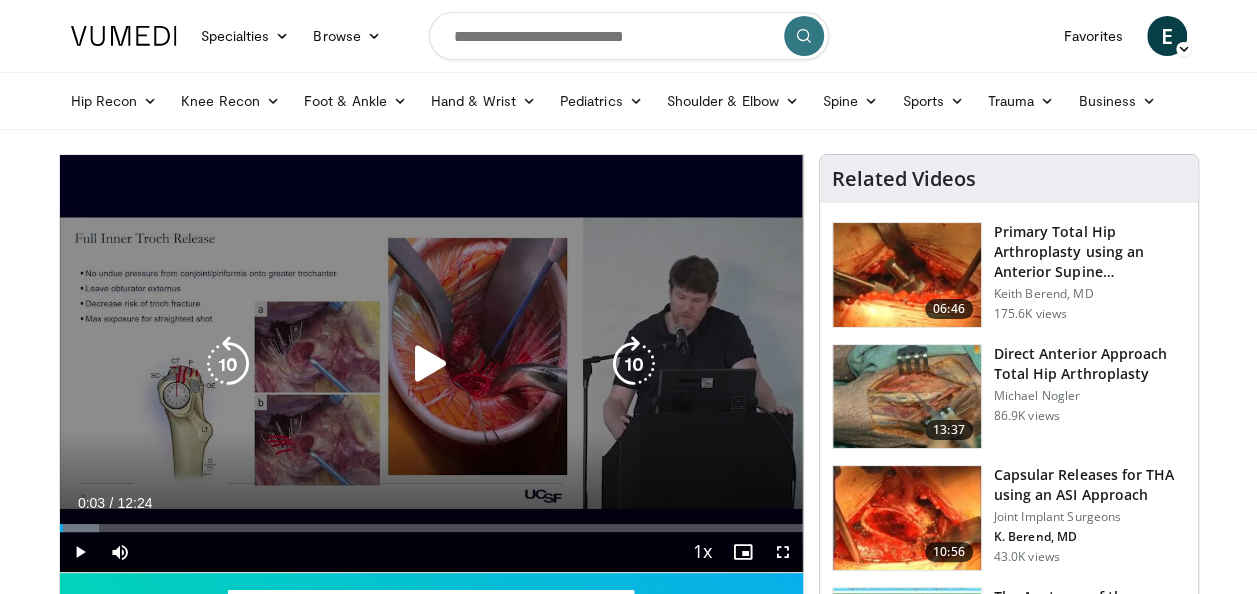 click at bounding box center (431, 364) 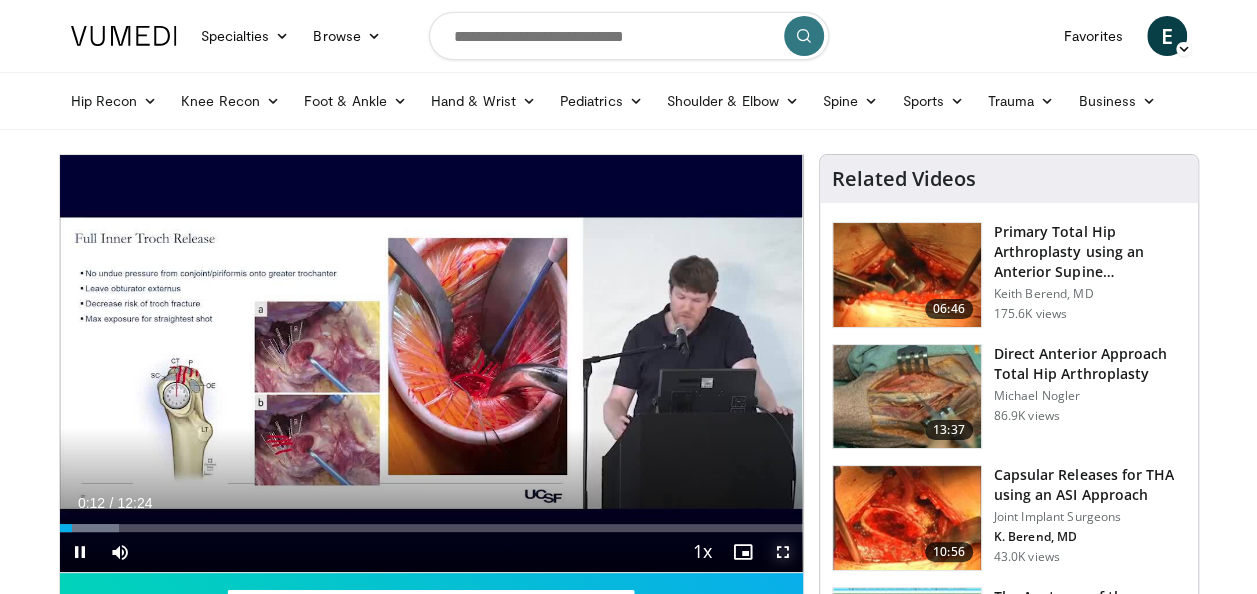 click at bounding box center (783, 552) 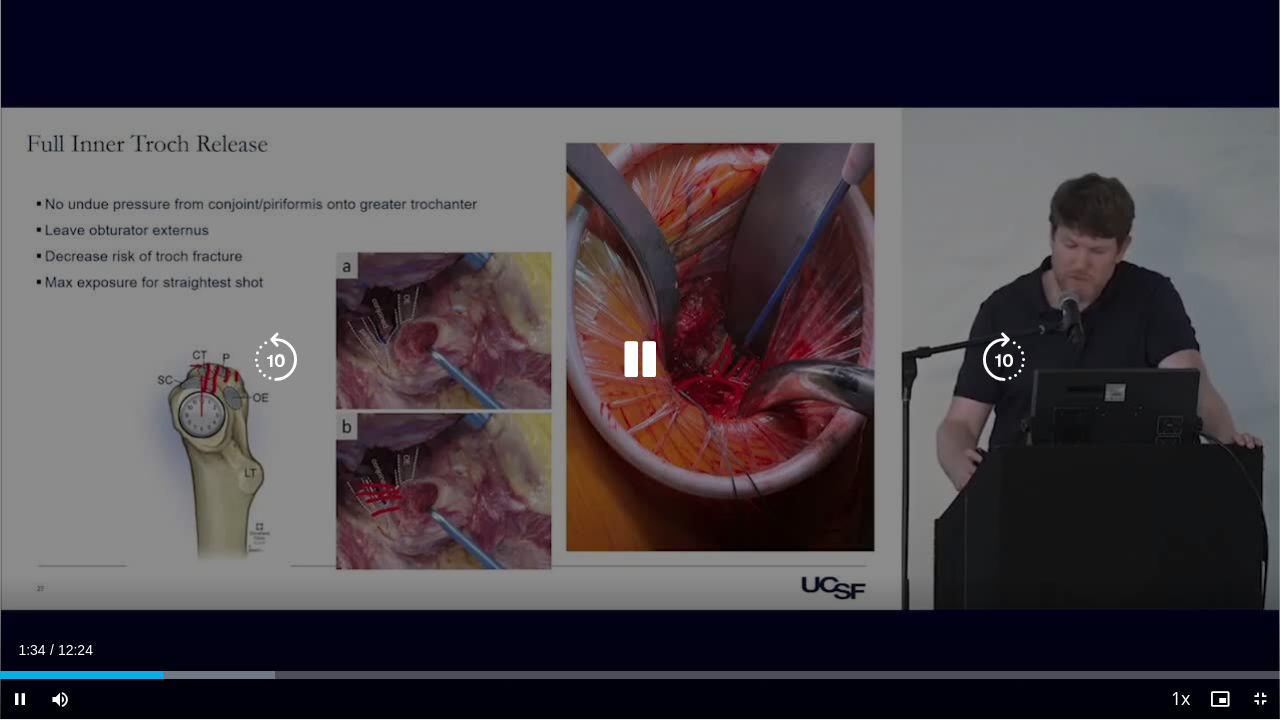 click at bounding box center [640, 360] 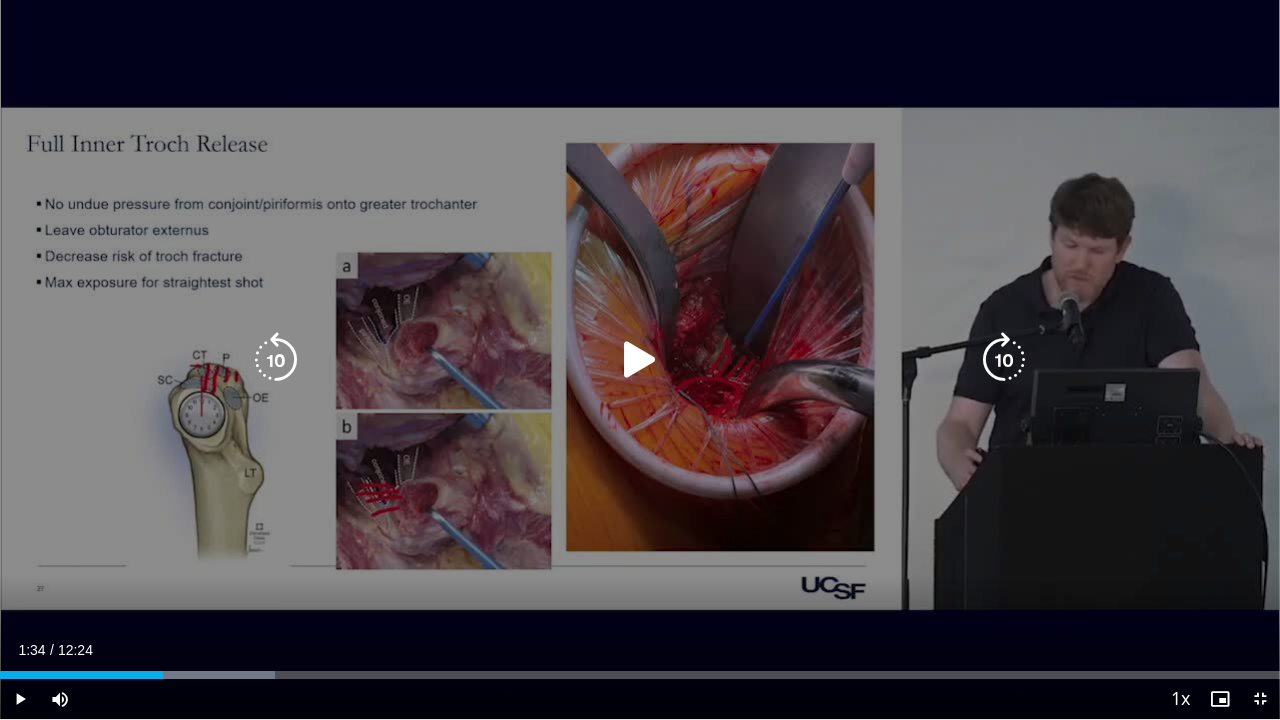 click at bounding box center (640, 360) 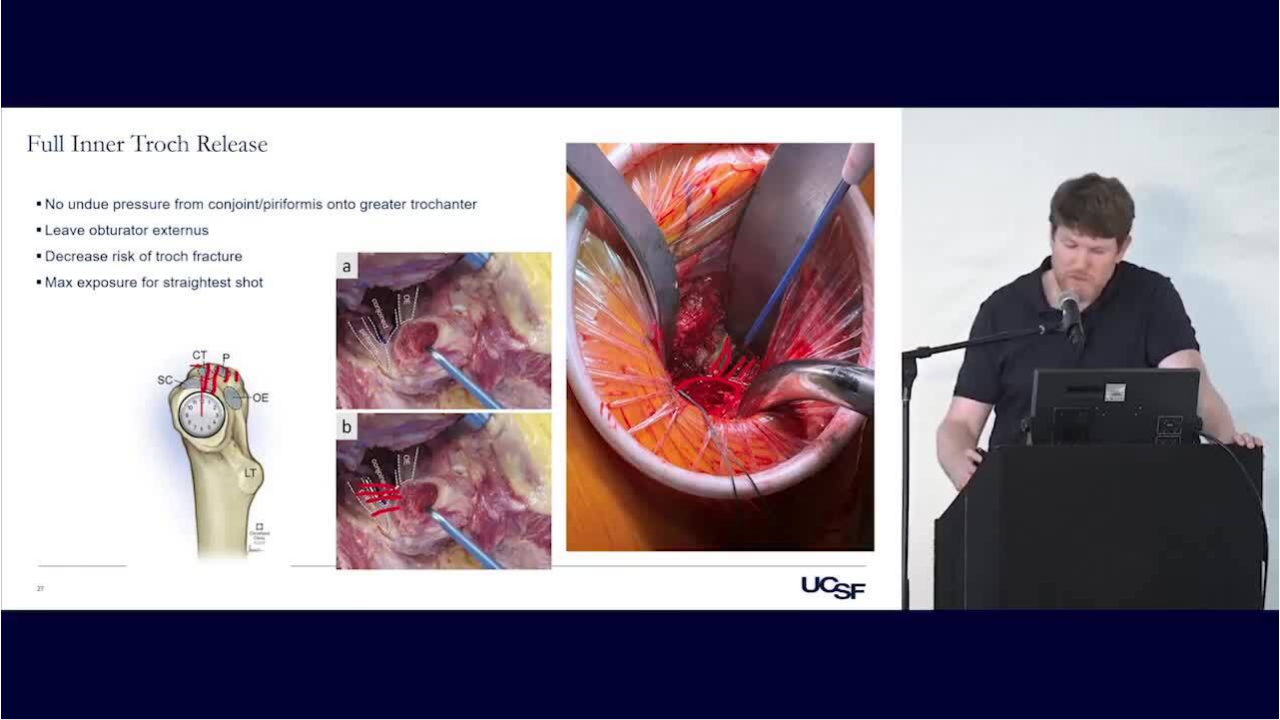 type 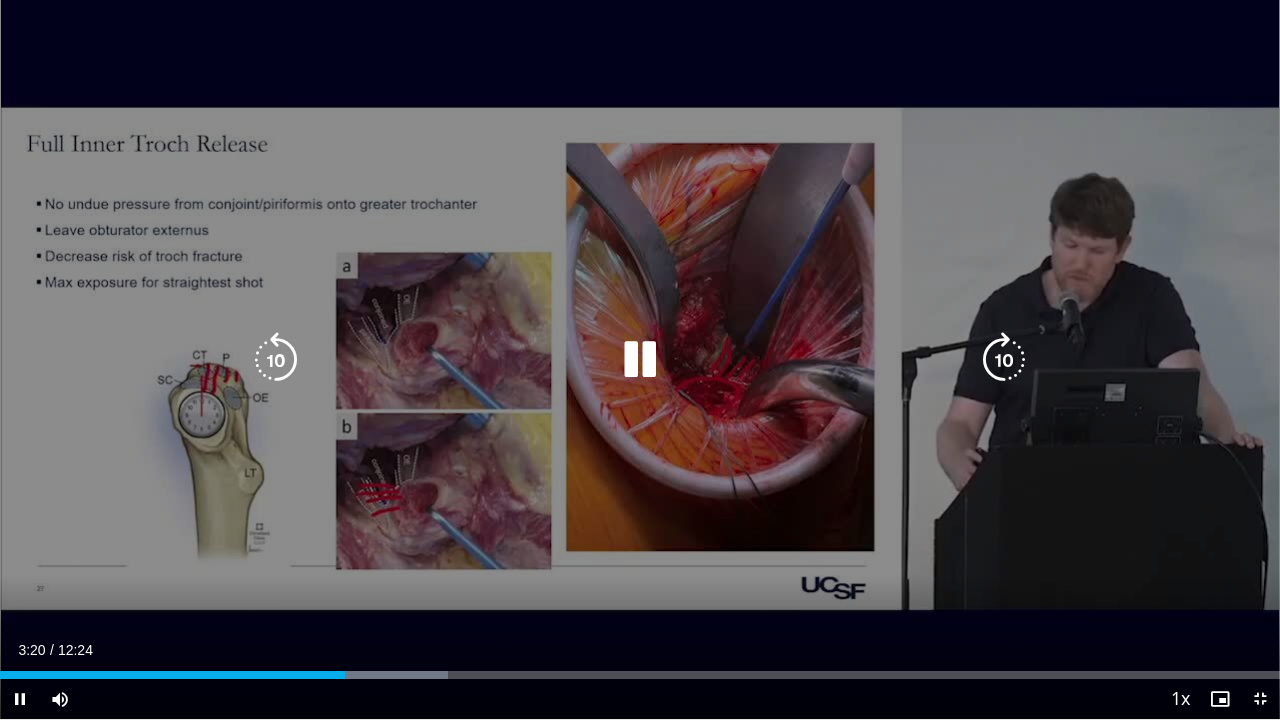 click at bounding box center (640, 360) 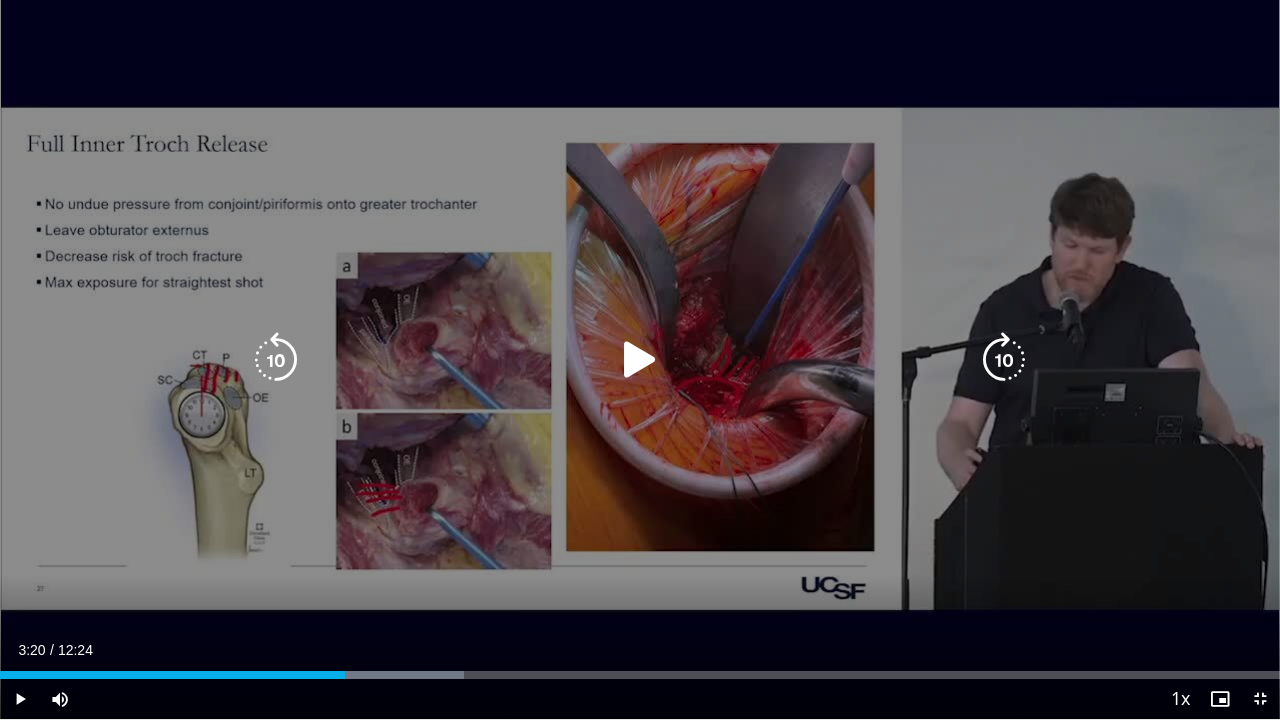 click at bounding box center [640, 360] 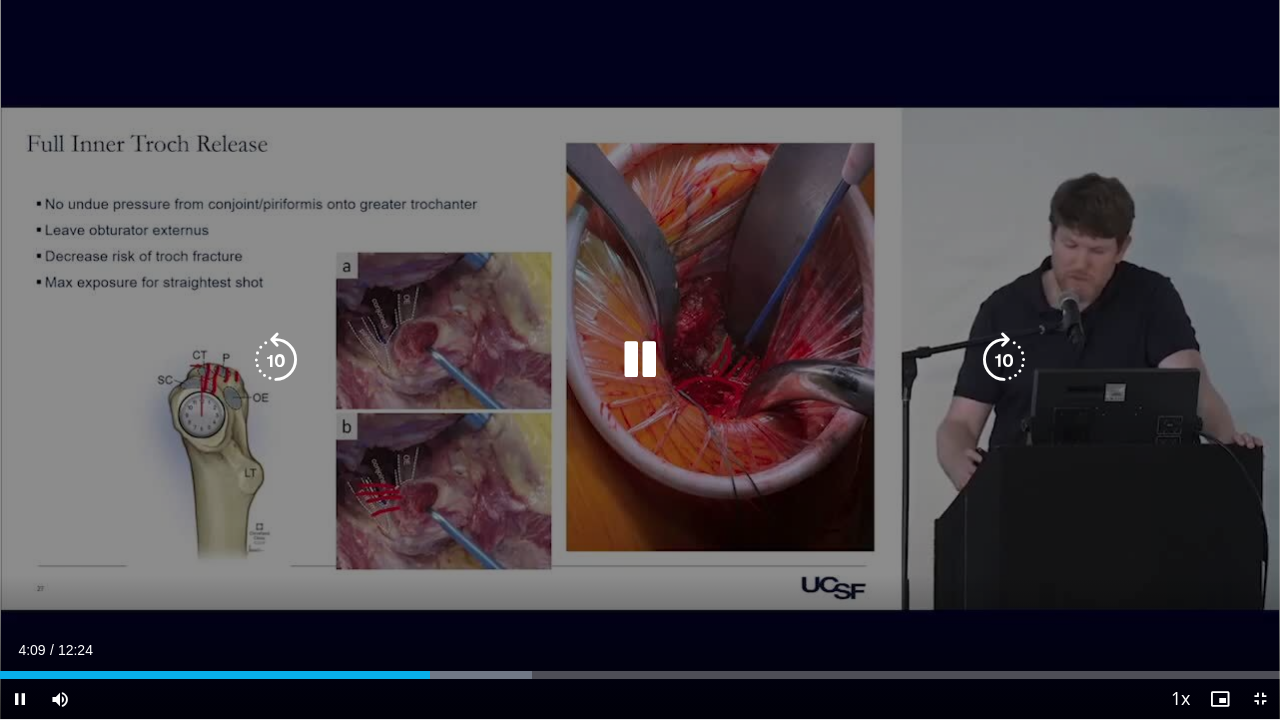 click at bounding box center (640, 360) 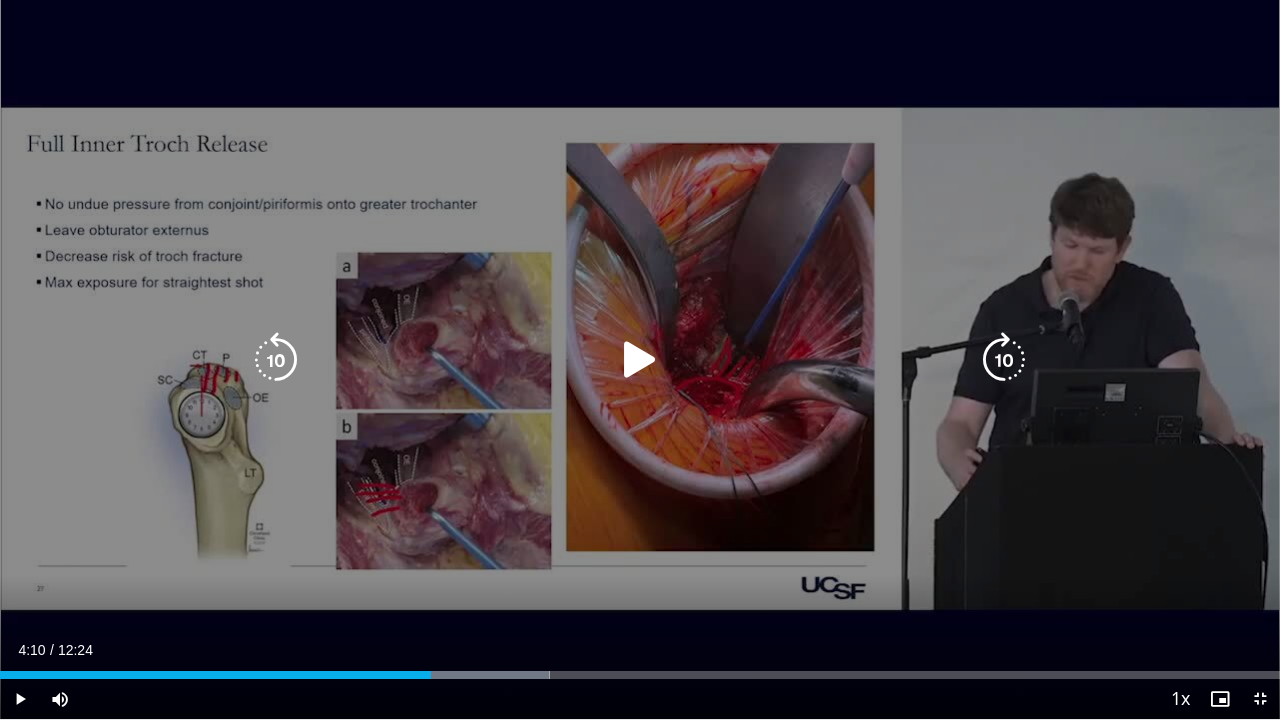 click at bounding box center [640, 360] 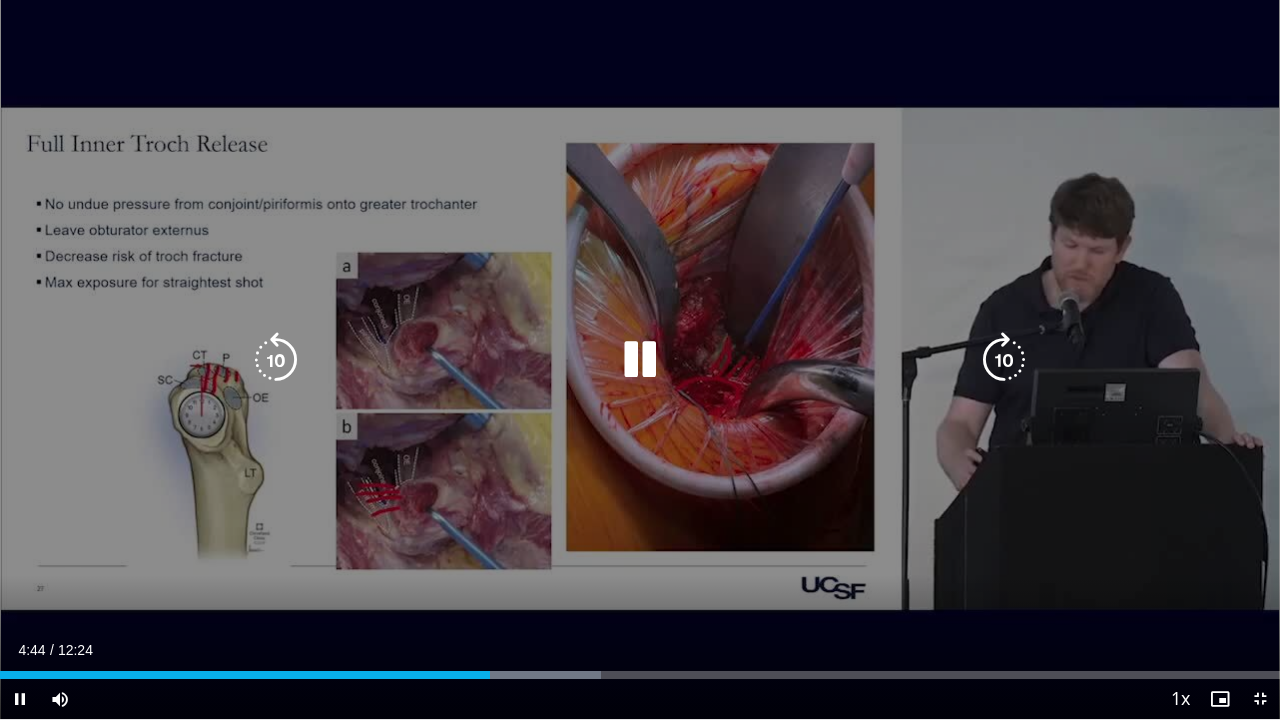click at bounding box center [640, 360] 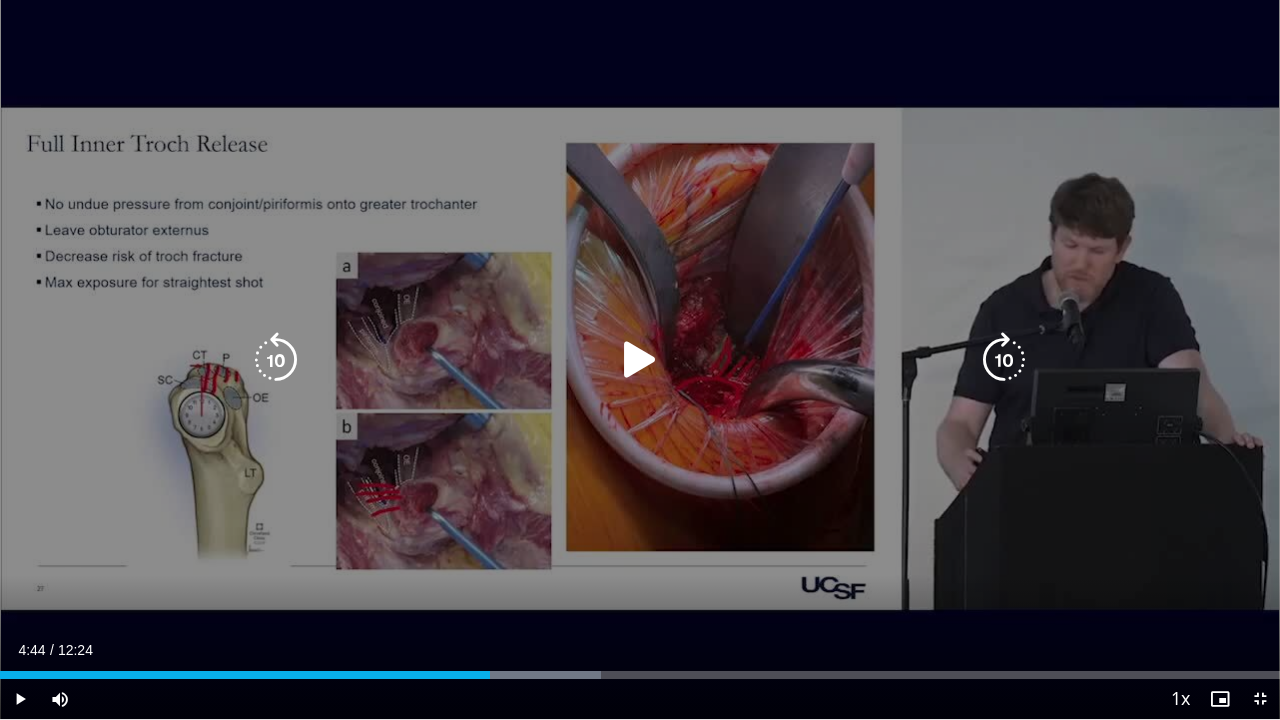 click at bounding box center (640, 360) 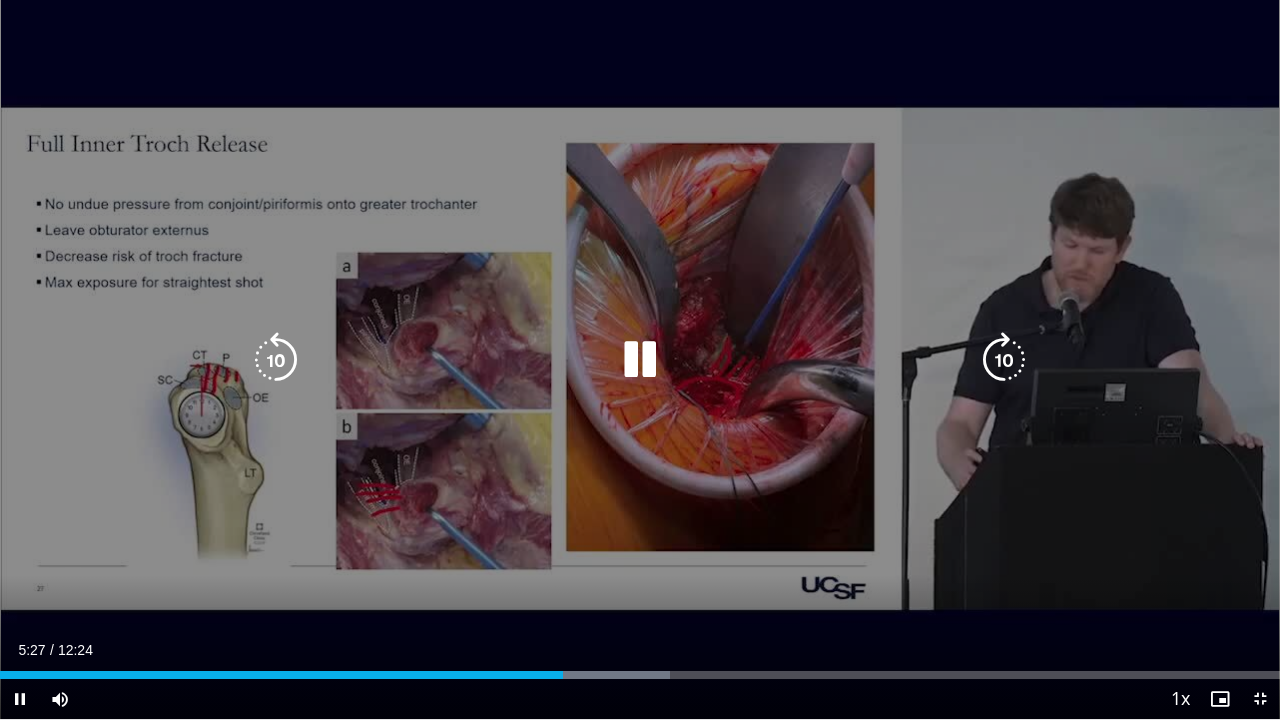 click at bounding box center [640, 360] 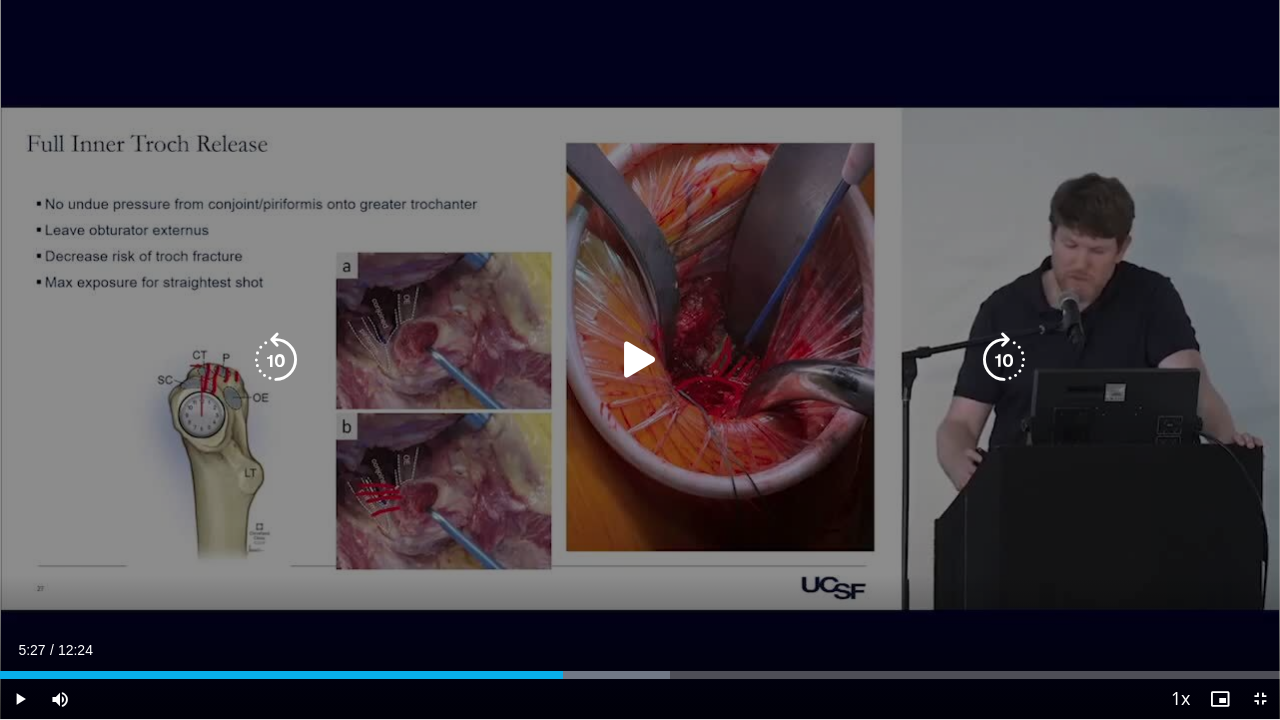 click on "10 seconds
Tap to unmute" at bounding box center [640, 359] 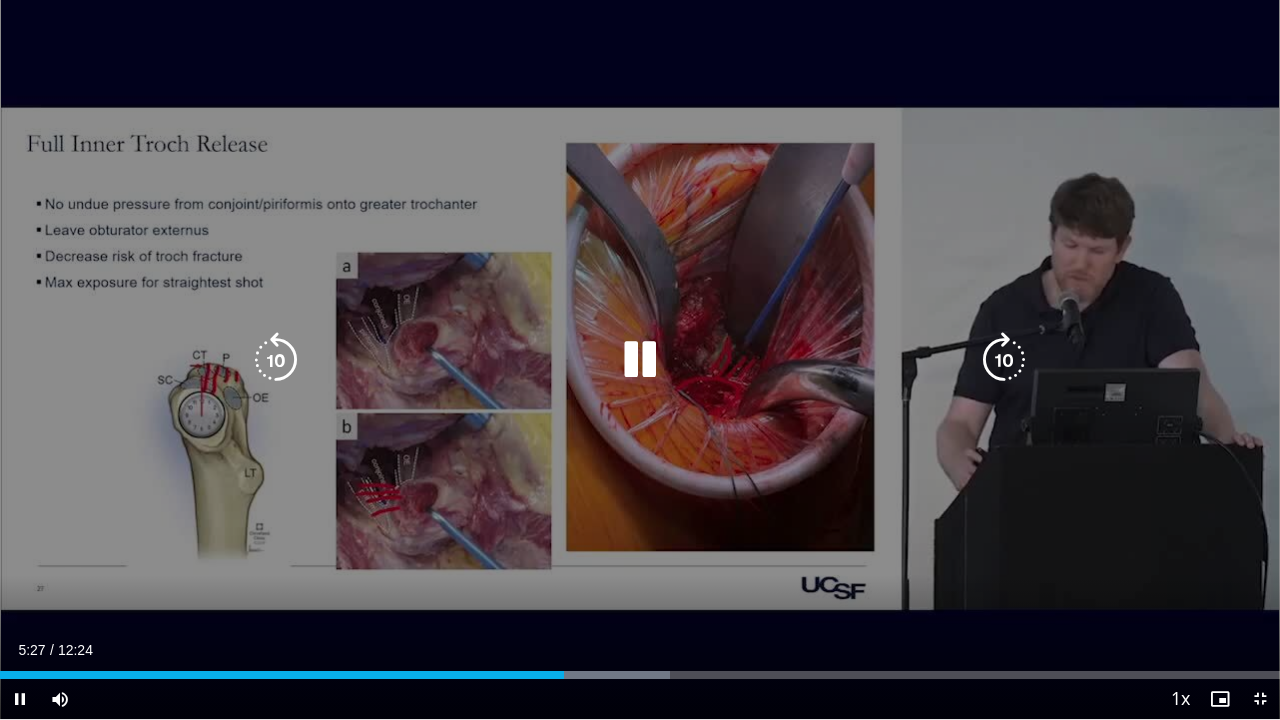 click on "10 seconds
Tap to unmute" at bounding box center (640, 359) 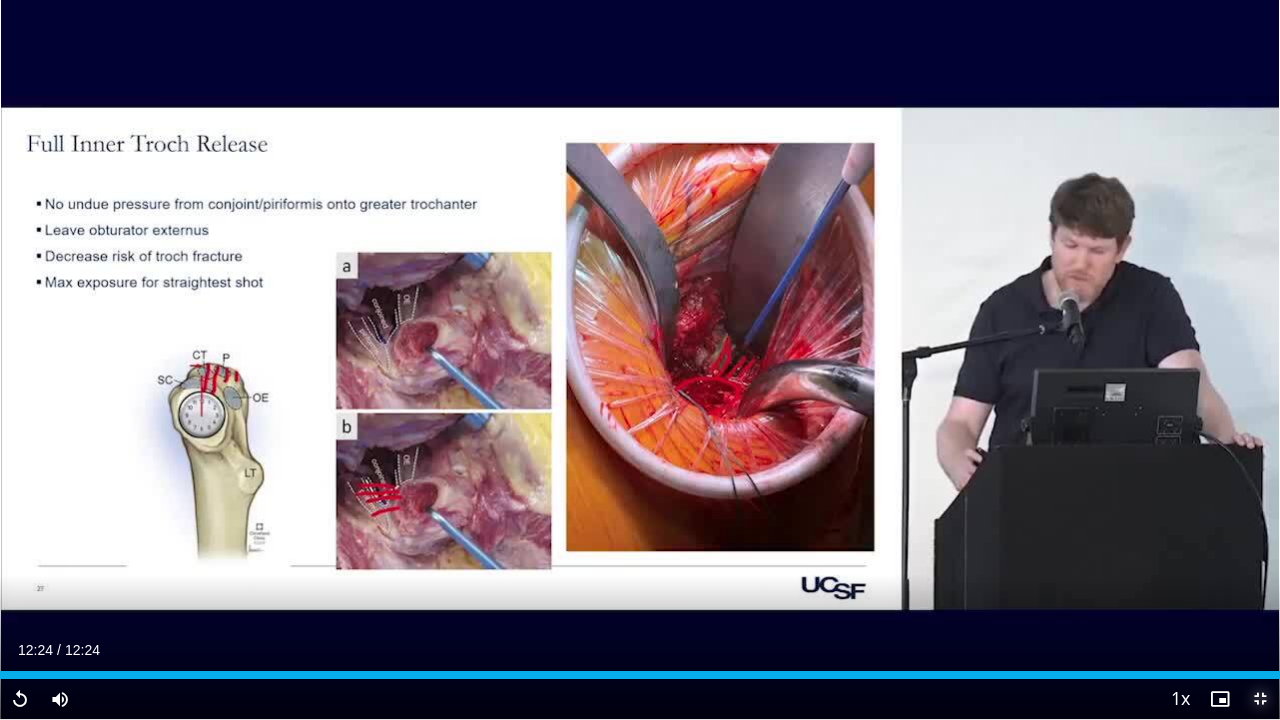 click at bounding box center (1260, 699) 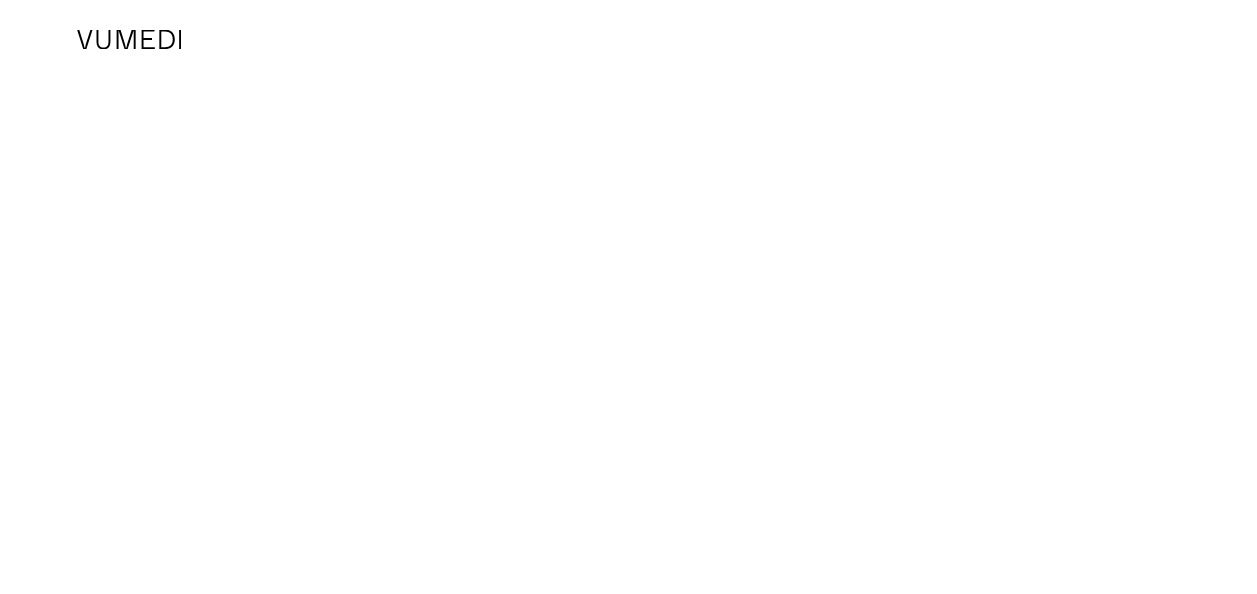 scroll, scrollTop: 0, scrollLeft: 0, axis: both 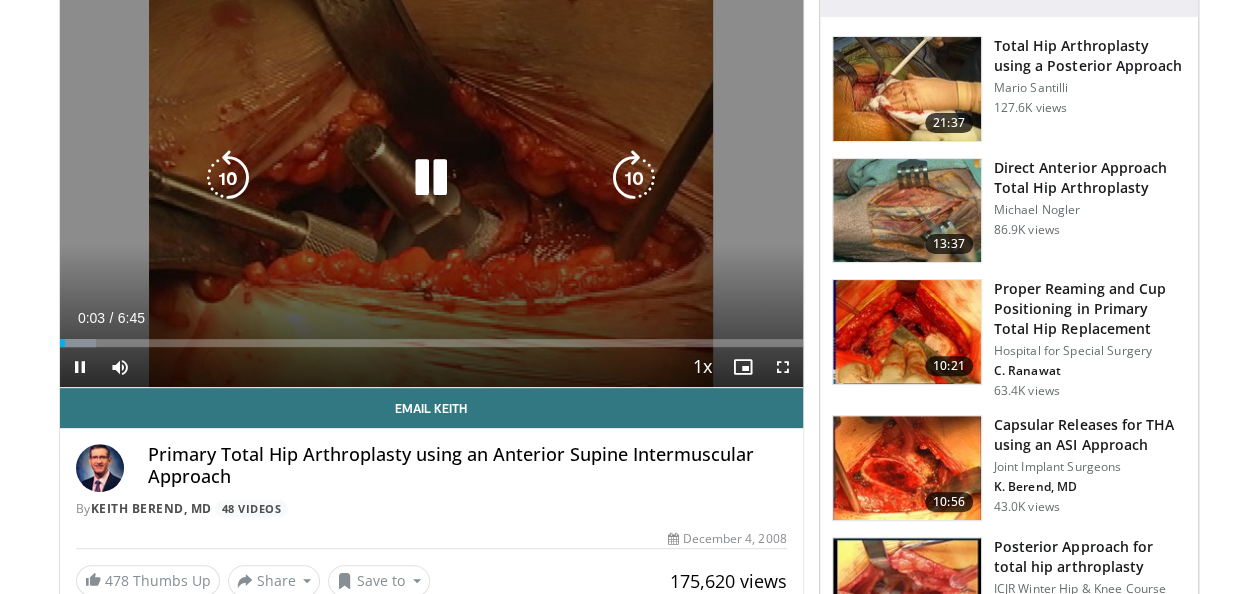 click at bounding box center [431, 178] 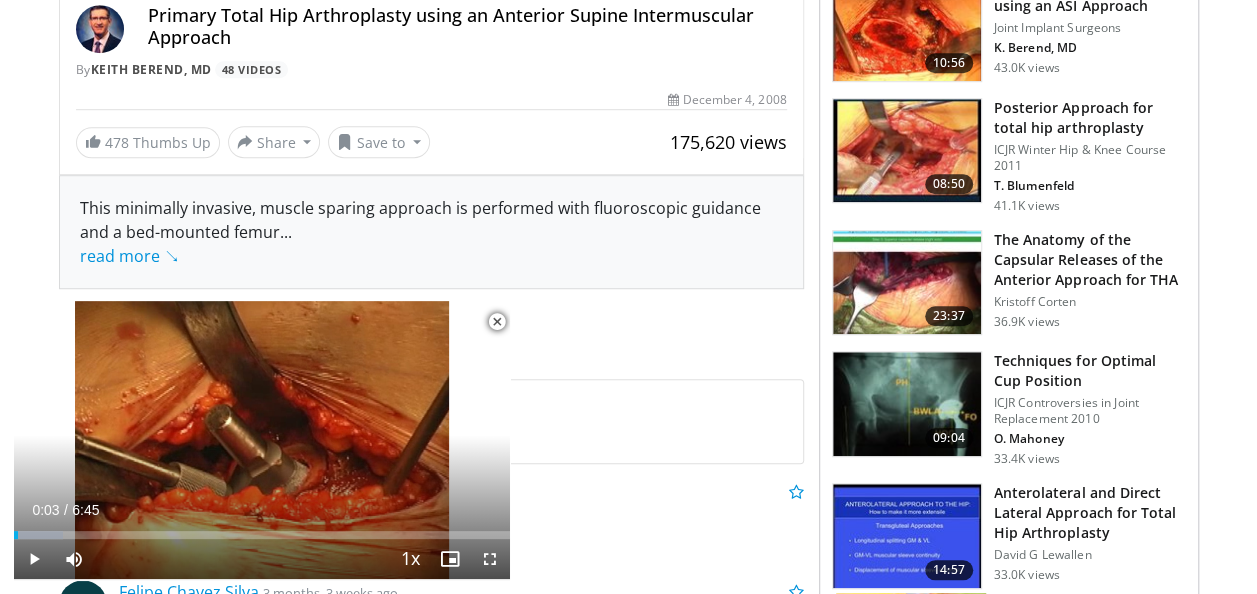 scroll, scrollTop: 0, scrollLeft: 0, axis: both 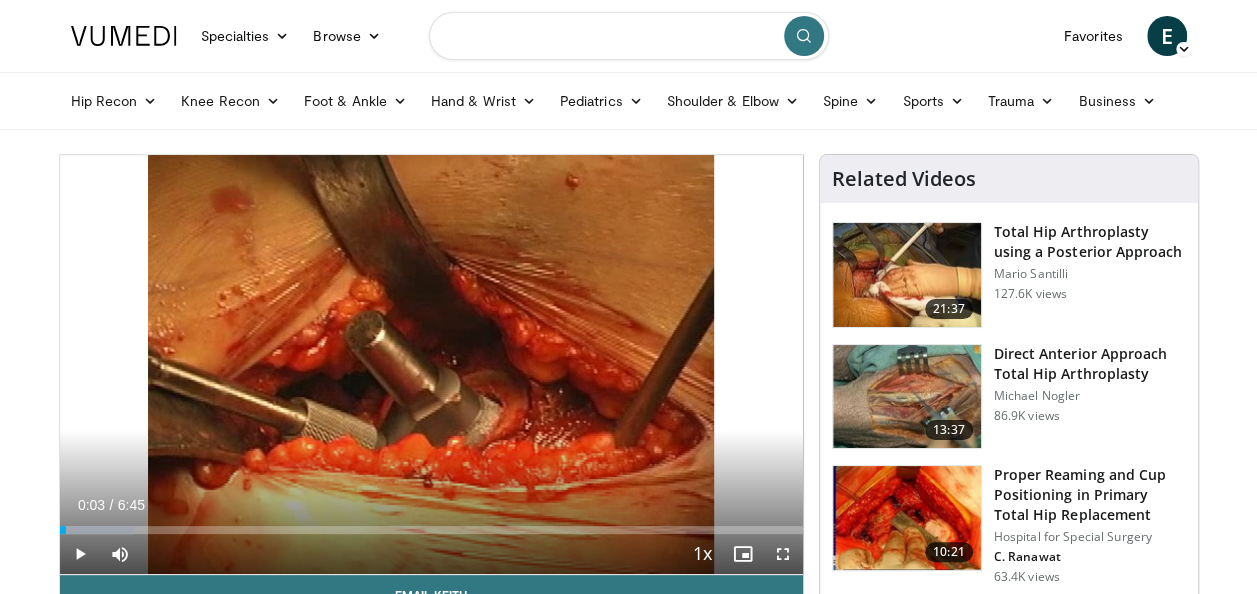 click at bounding box center (629, 36) 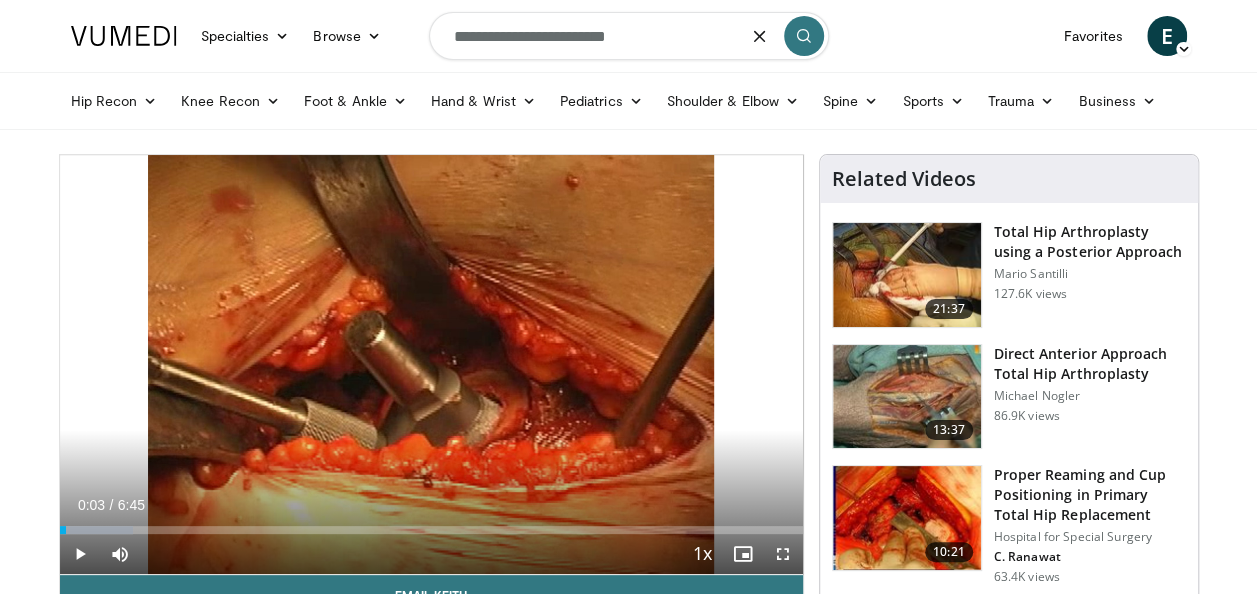 type on "**********" 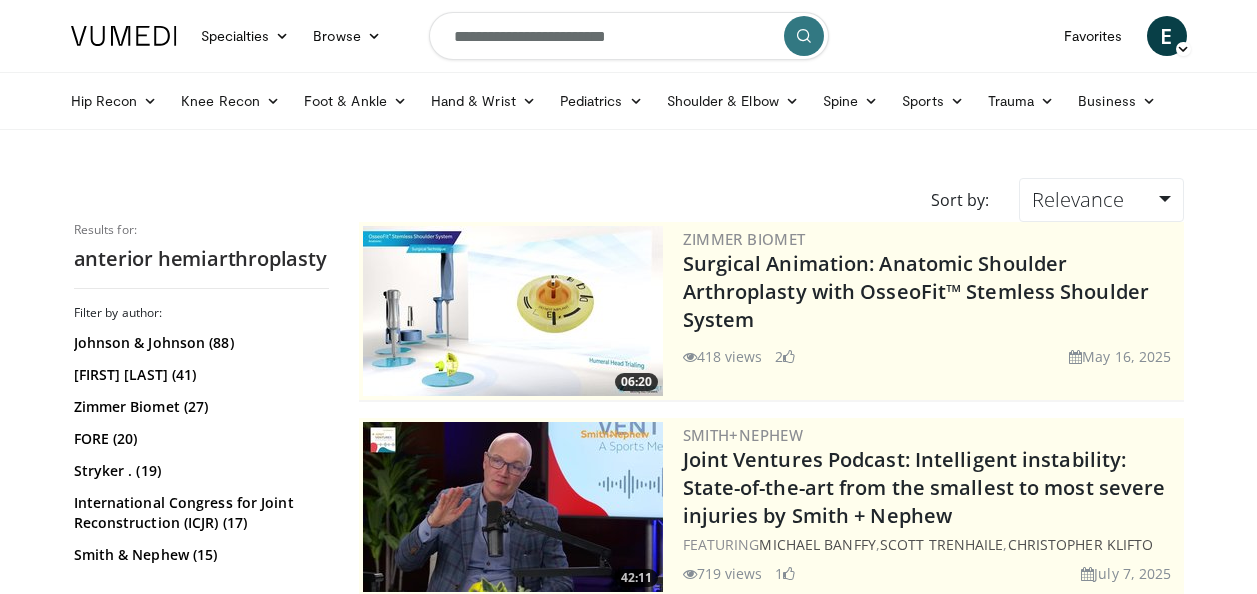 scroll, scrollTop: 0, scrollLeft: 0, axis: both 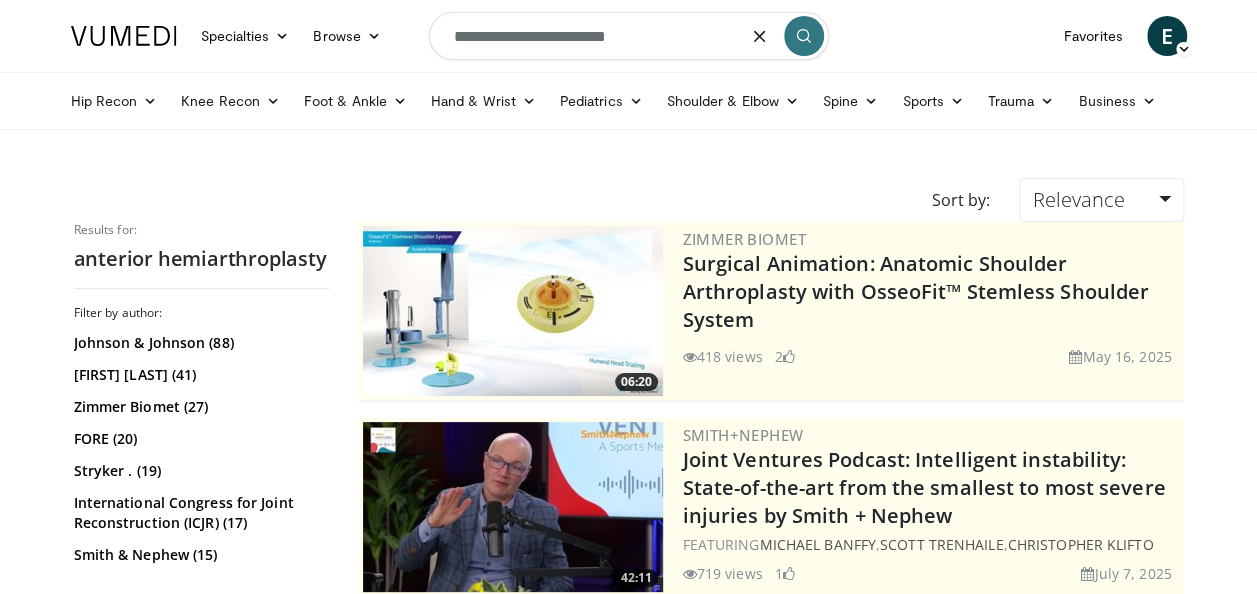click on "**********" at bounding box center (629, 36) 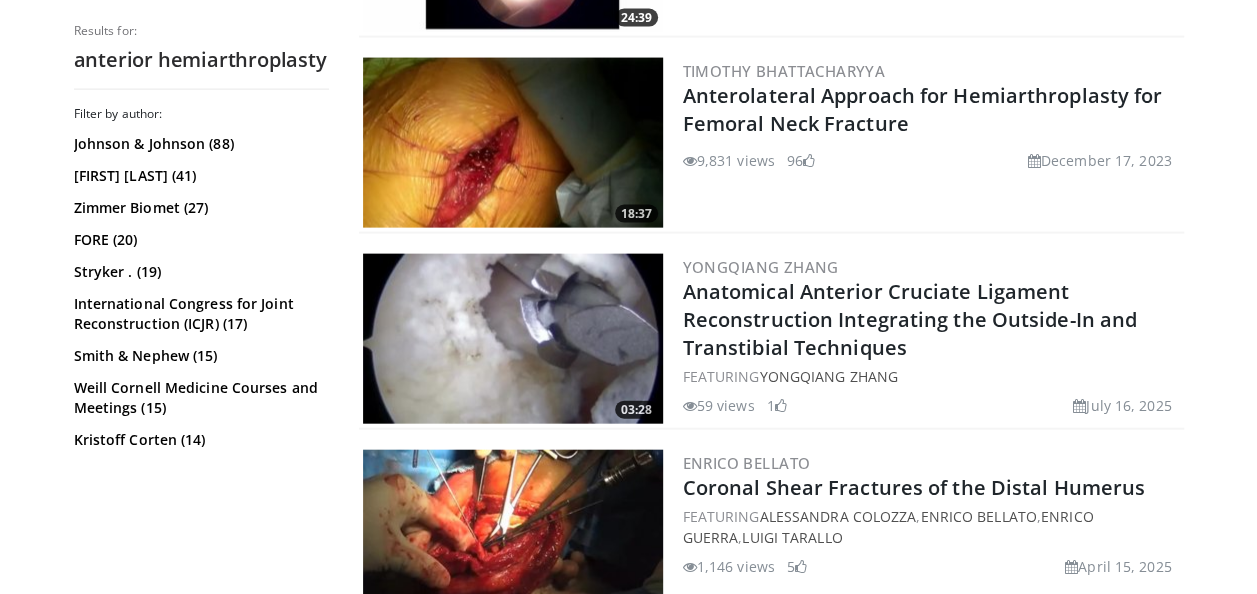 scroll, scrollTop: 2135, scrollLeft: 0, axis: vertical 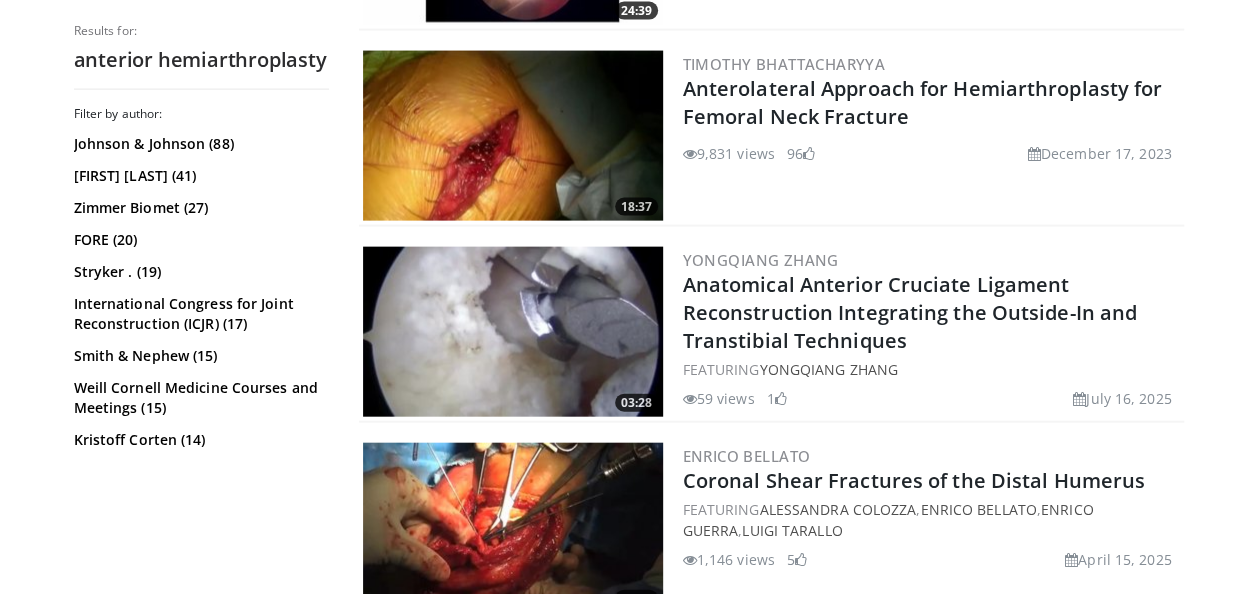 click at bounding box center (513, 136) 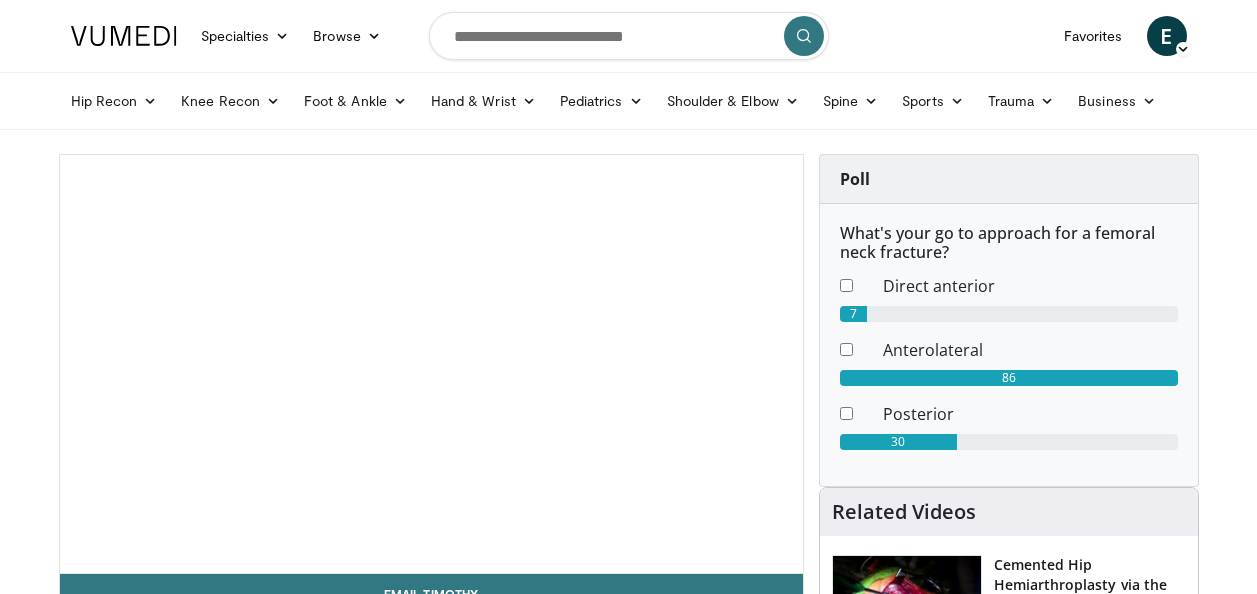 scroll, scrollTop: 0, scrollLeft: 0, axis: both 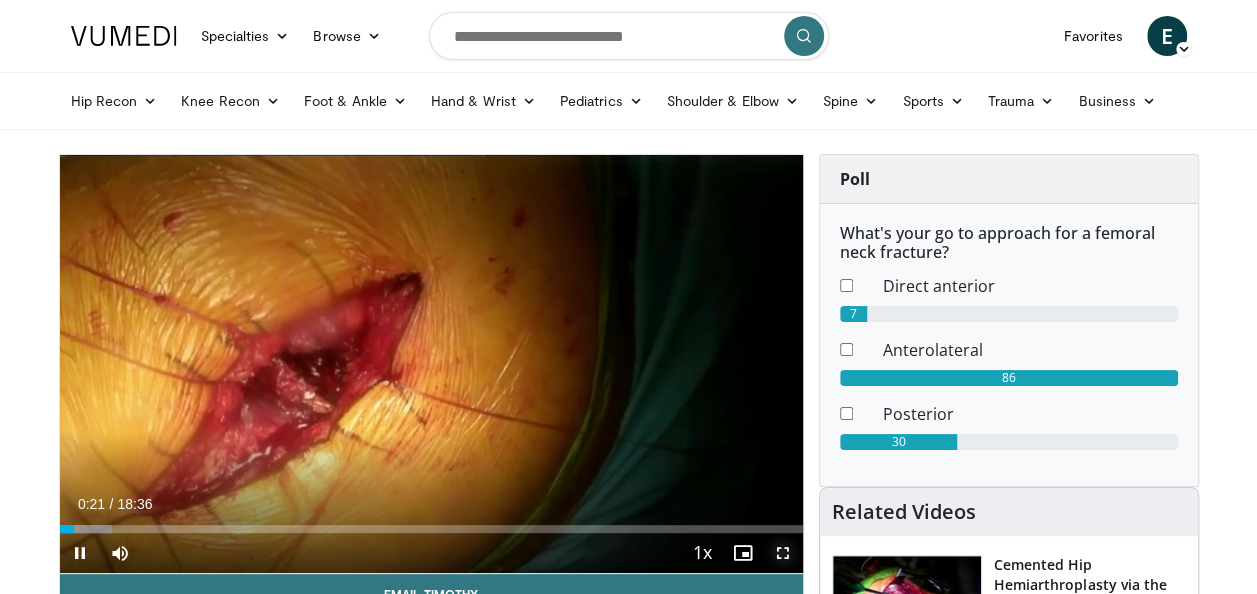 click at bounding box center (783, 553) 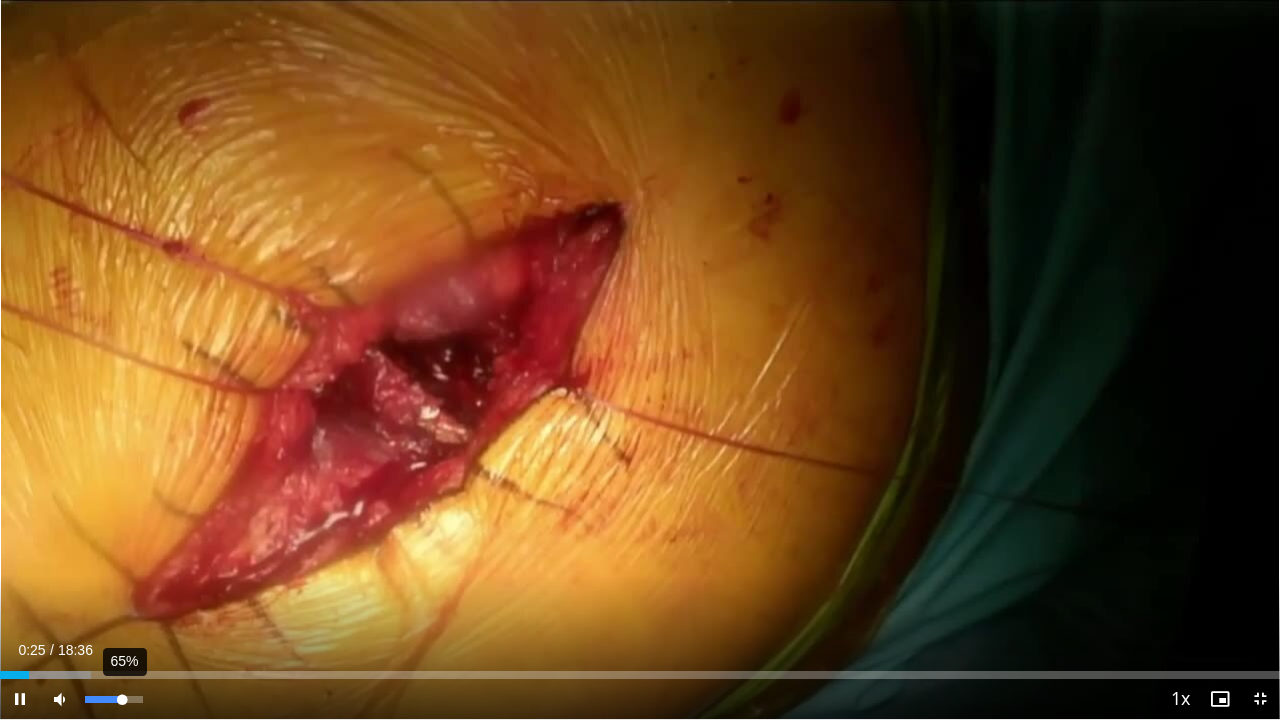 click on "65%" at bounding box center (113, 699) 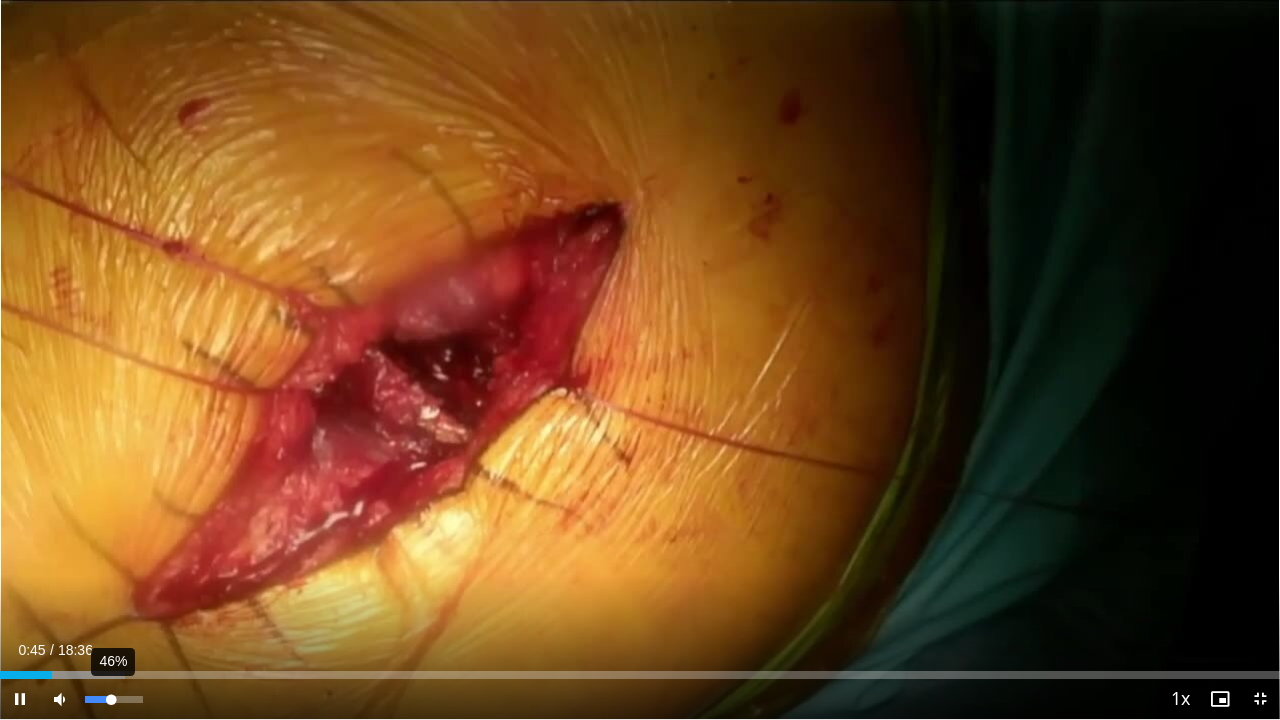 click on "46%" at bounding box center [113, 699] 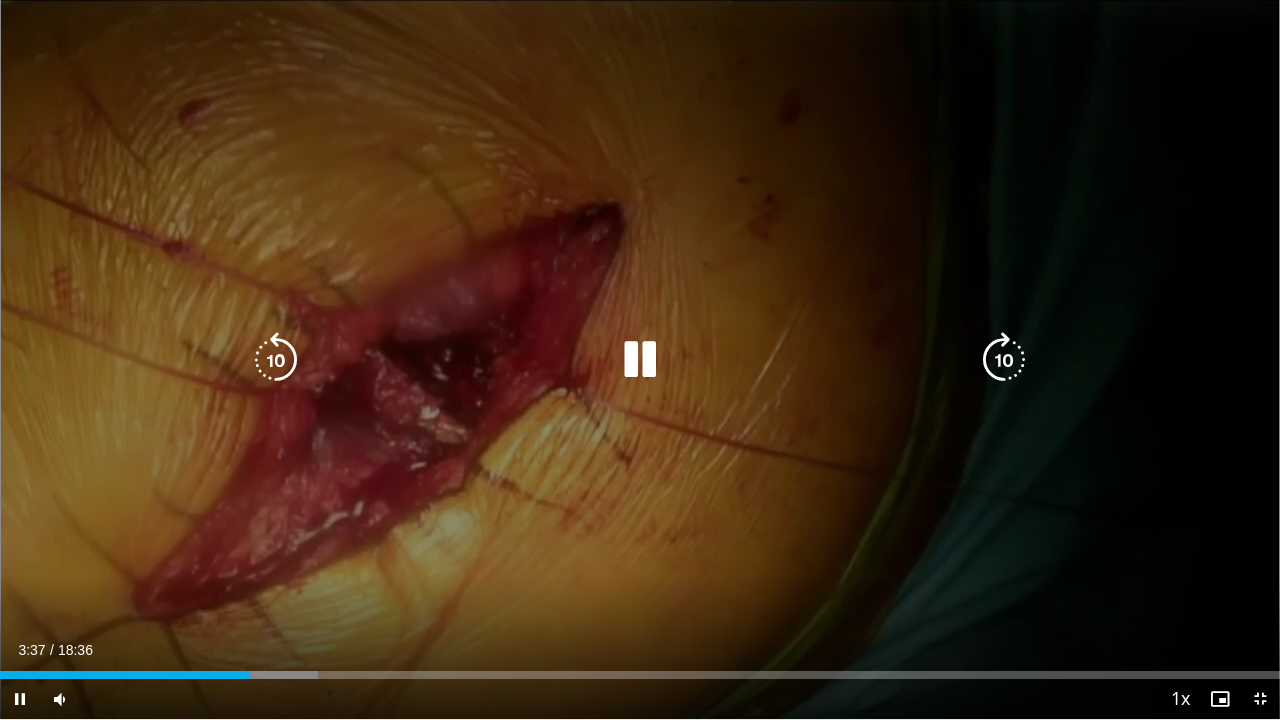 click at bounding box center (640, 360) 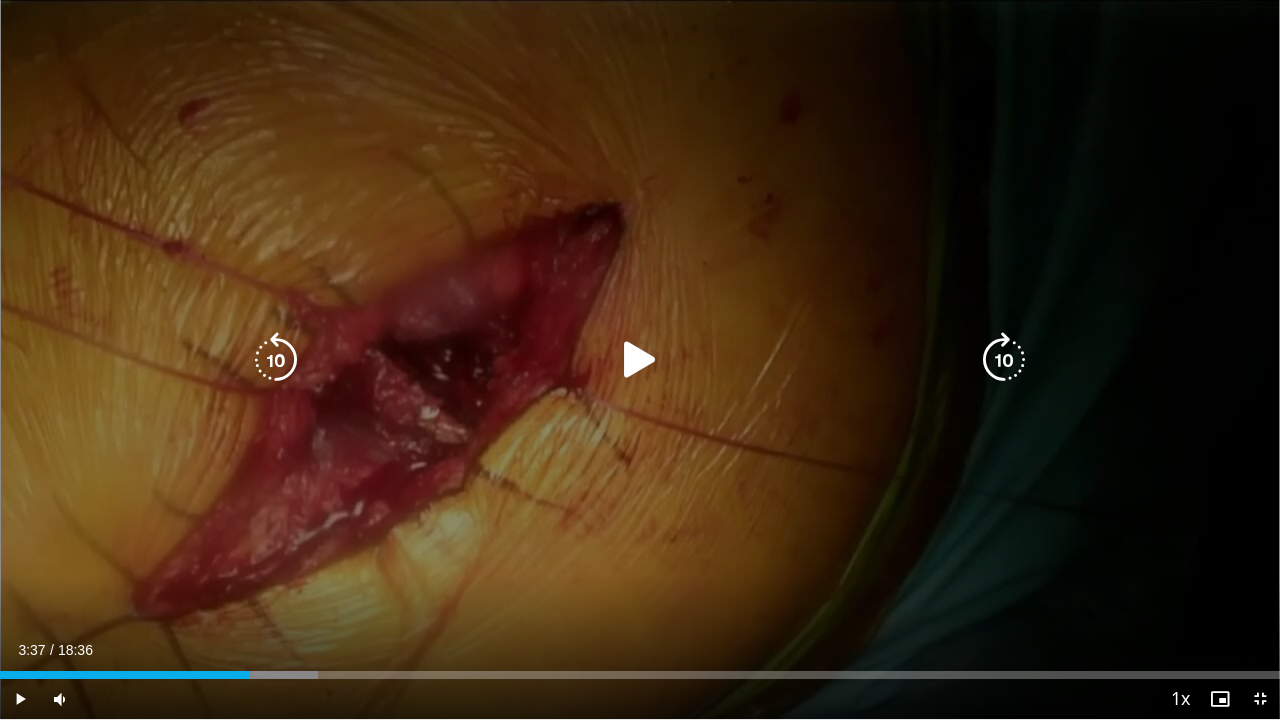 click on "30 seconds
Tap to unmute" at bounding box center [640, 359] 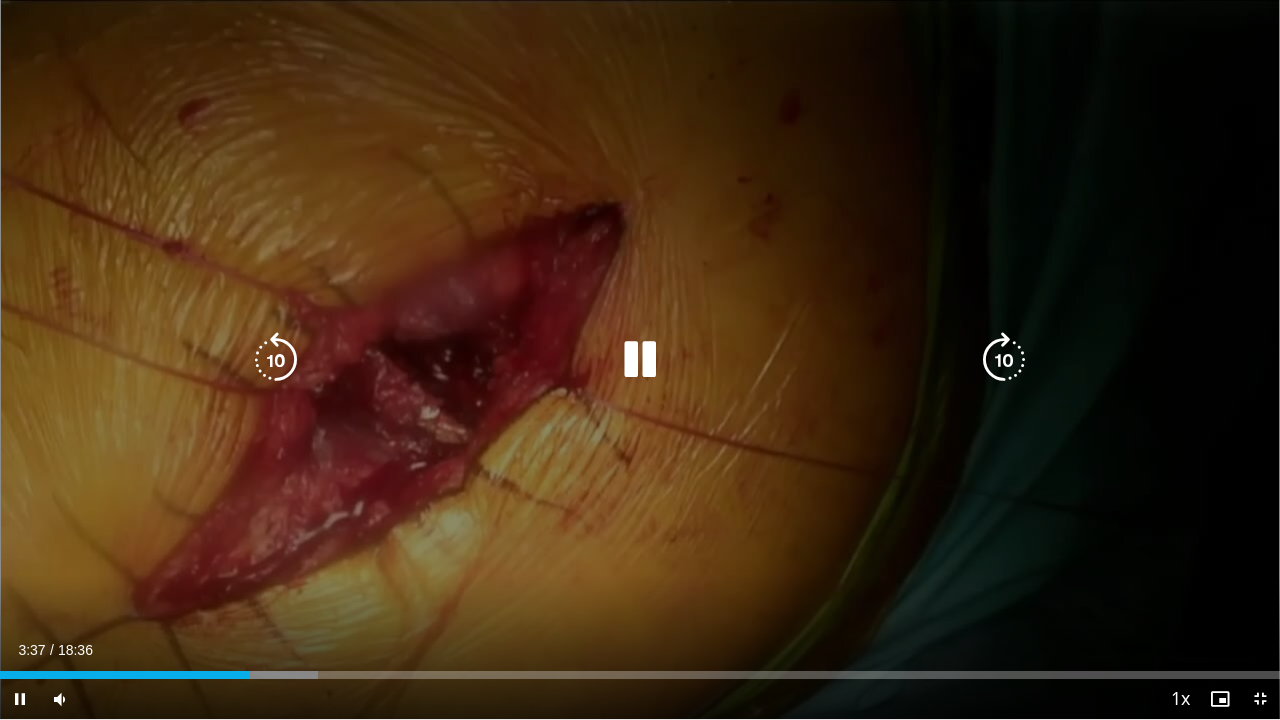 click on "30 seconds
Tap to unmute" at bounding box center (640, 359) 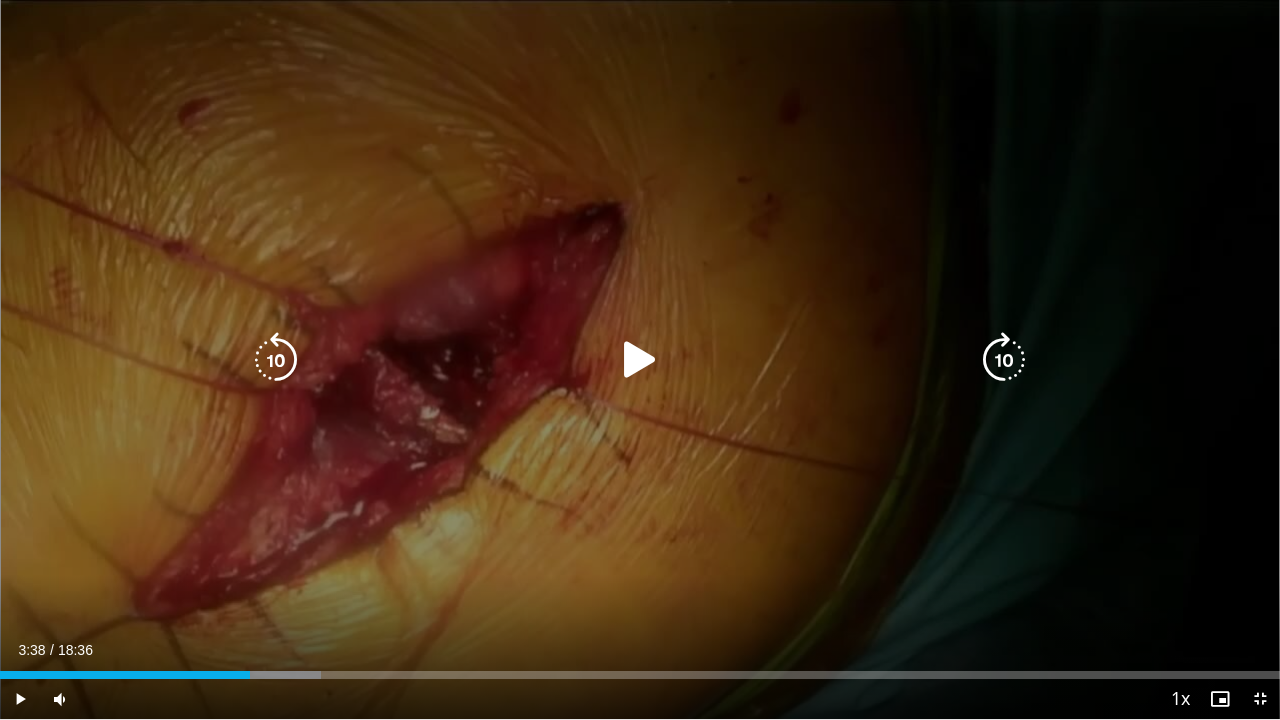 click at bounding box center (276, 360) 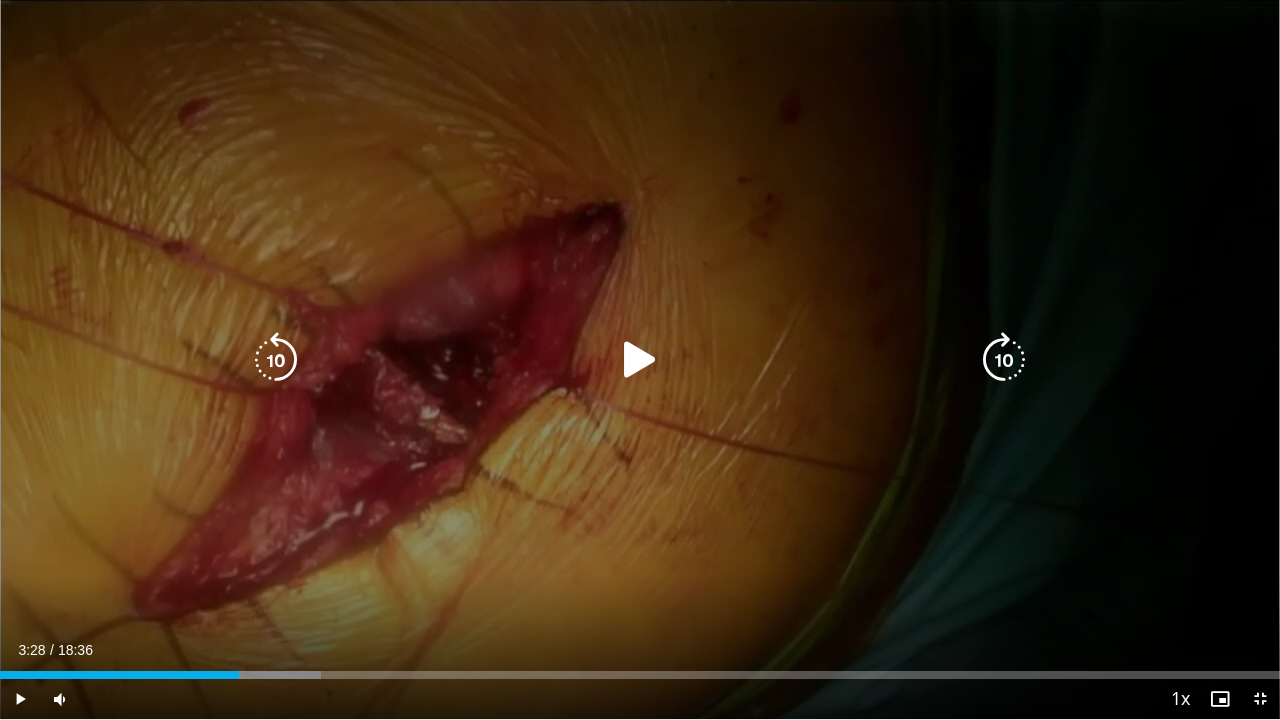 click at bounding box center (276, 360) 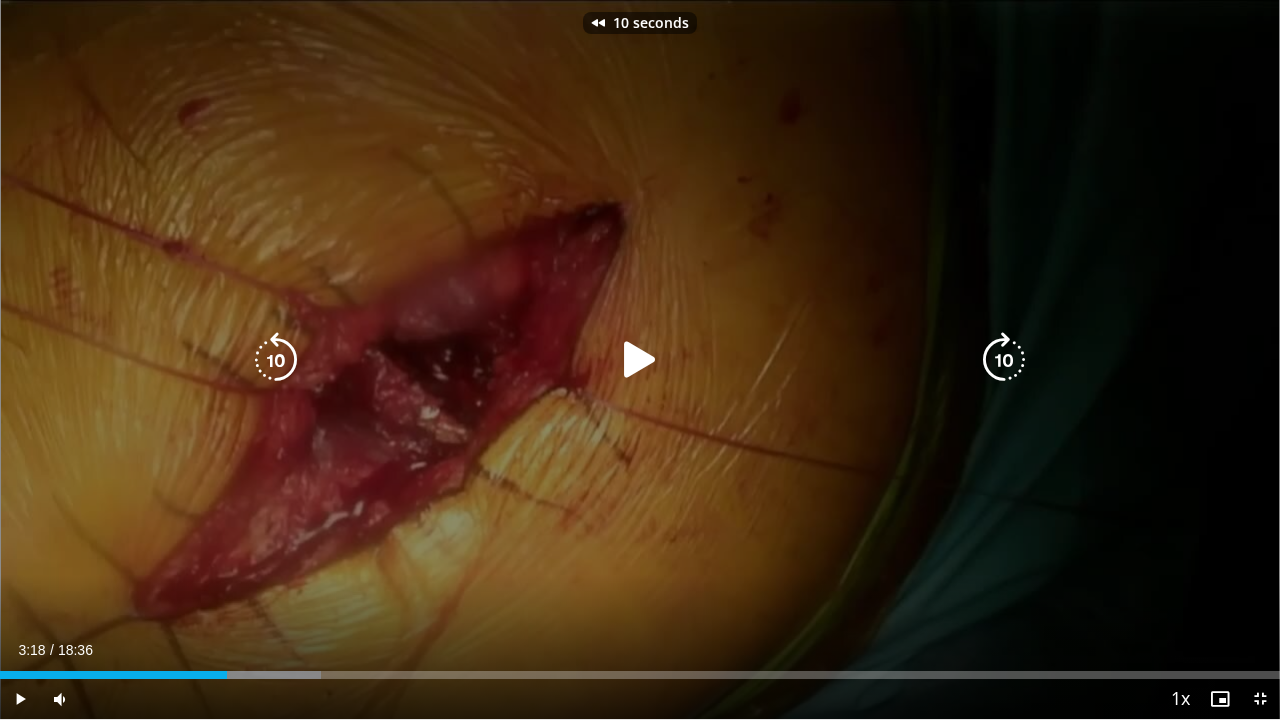 click at bounding box center [640, 360] 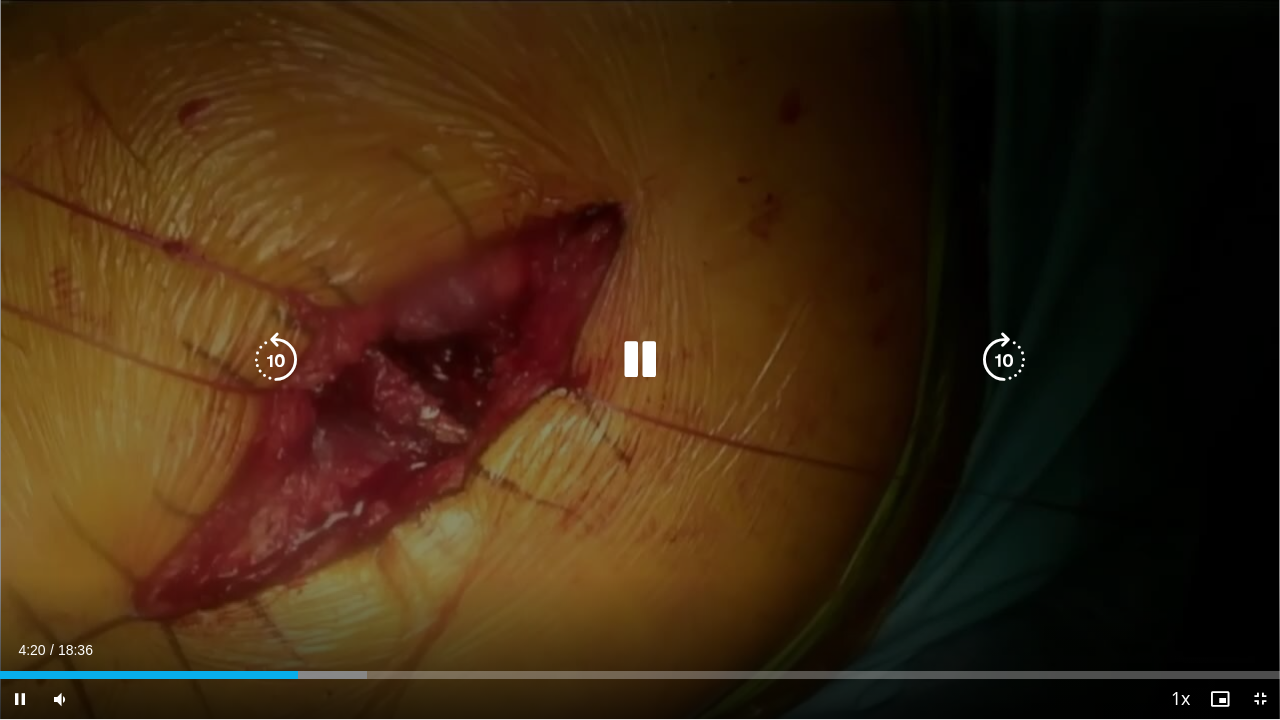 click at bounding box center (640, 360) 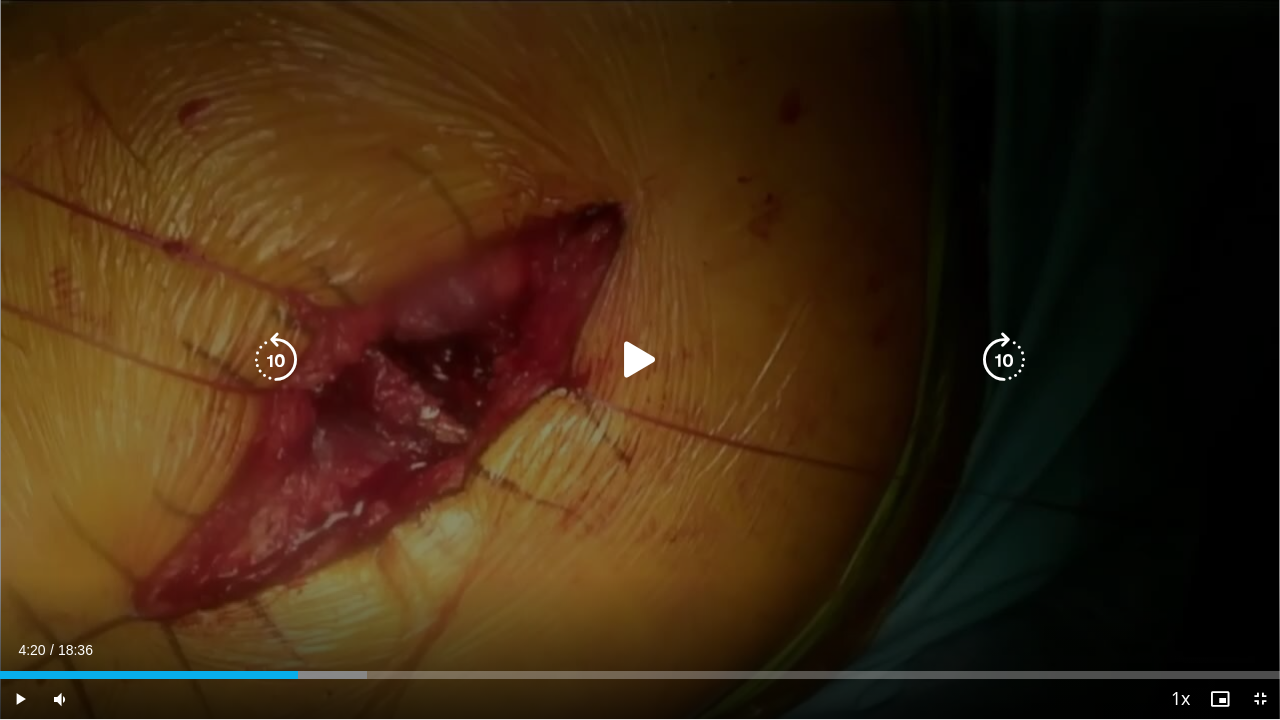 click at bounding box center (640, 360) 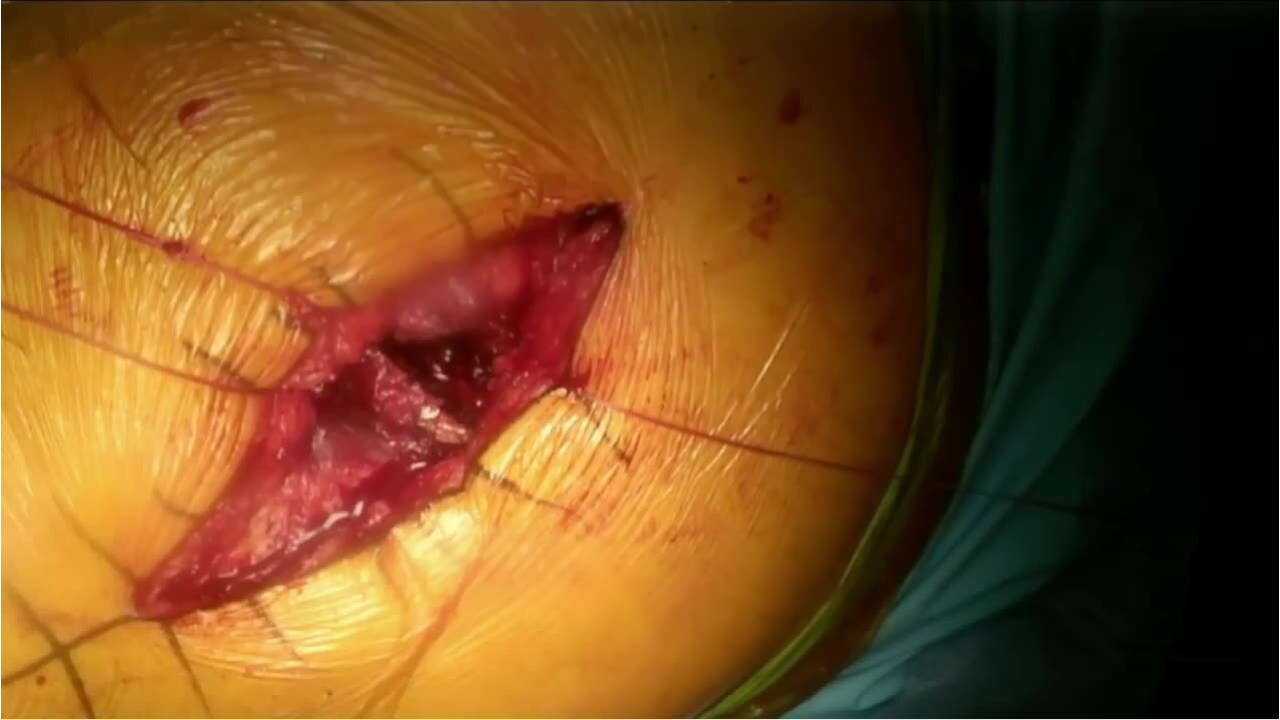 type 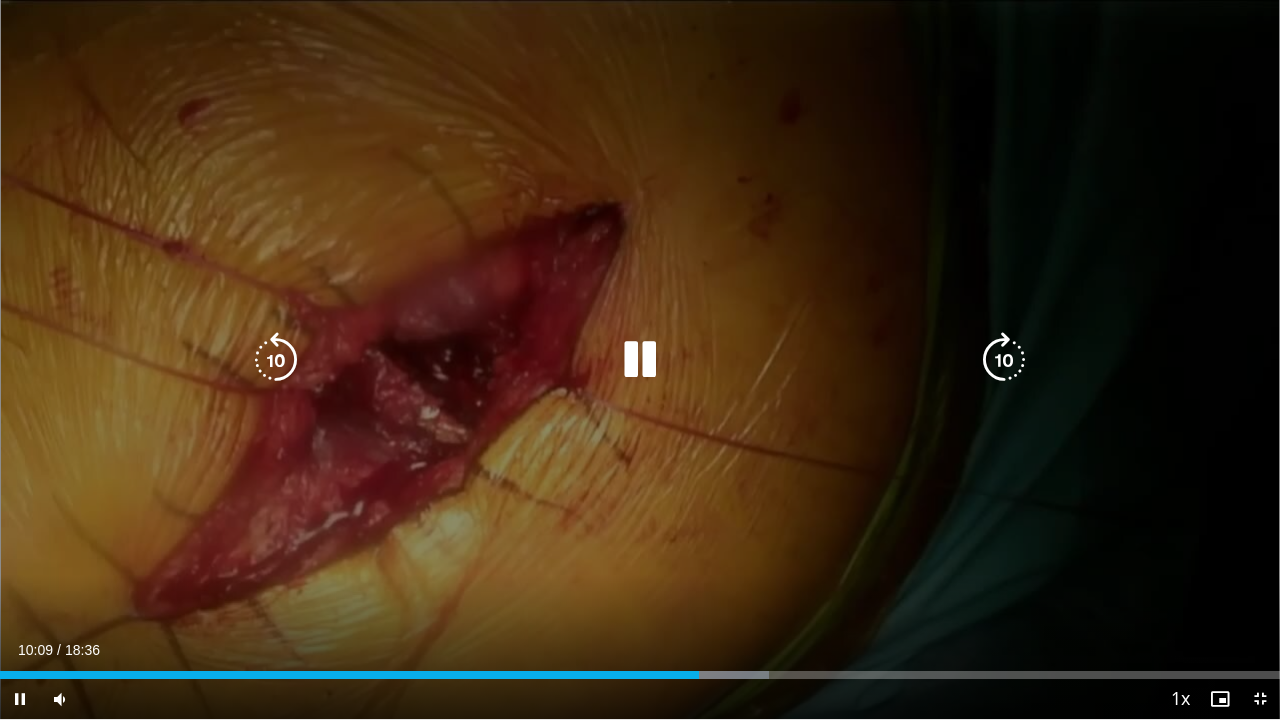 click at bounding box center (640, 360) 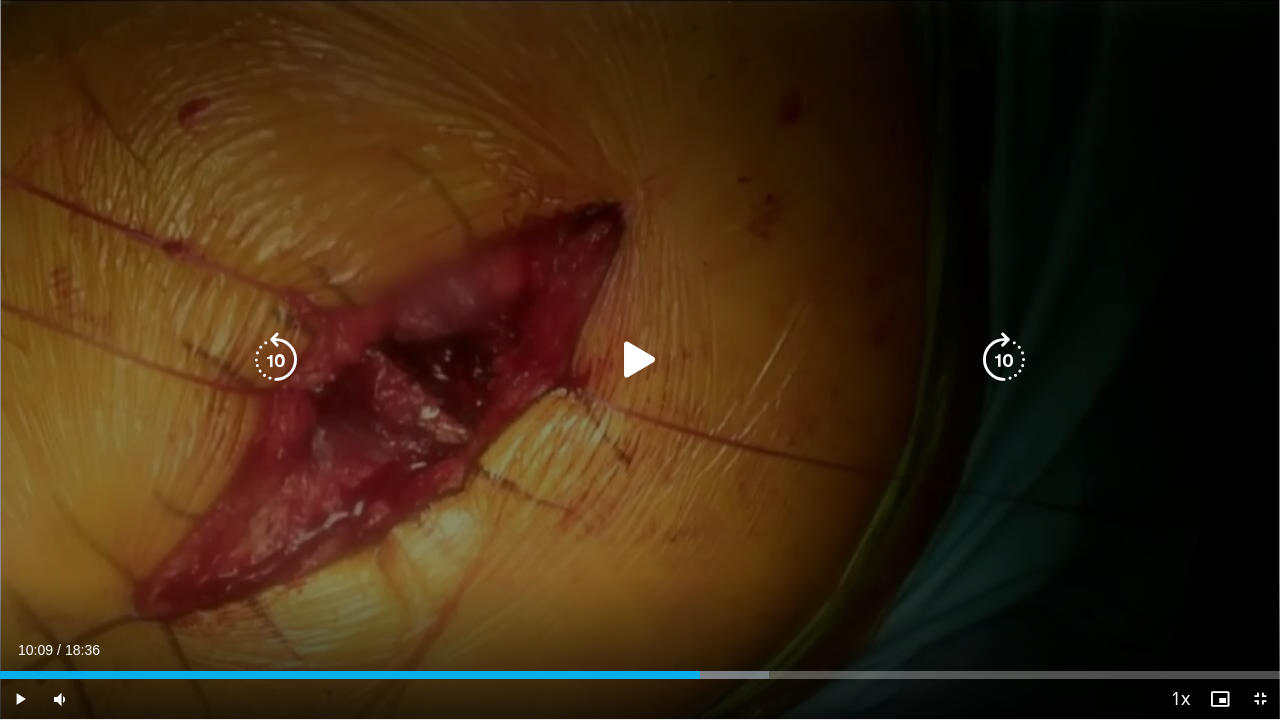 click at bounding box center [640, 360] 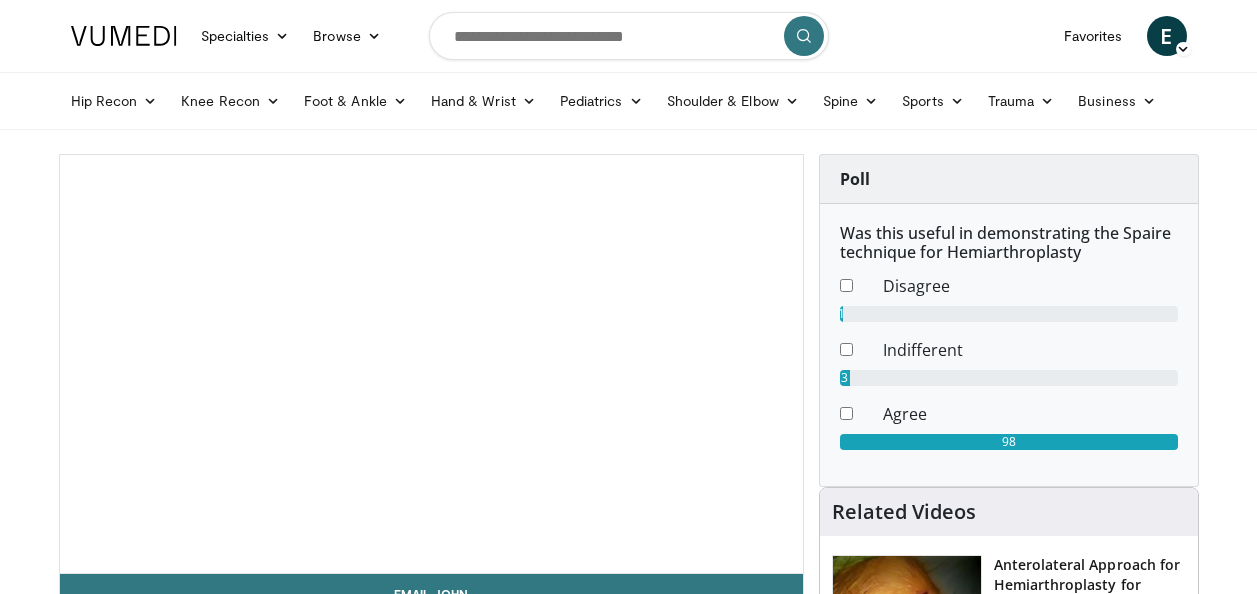 scroll, scrollTop: 0, scrollLeft: 0, axis: both 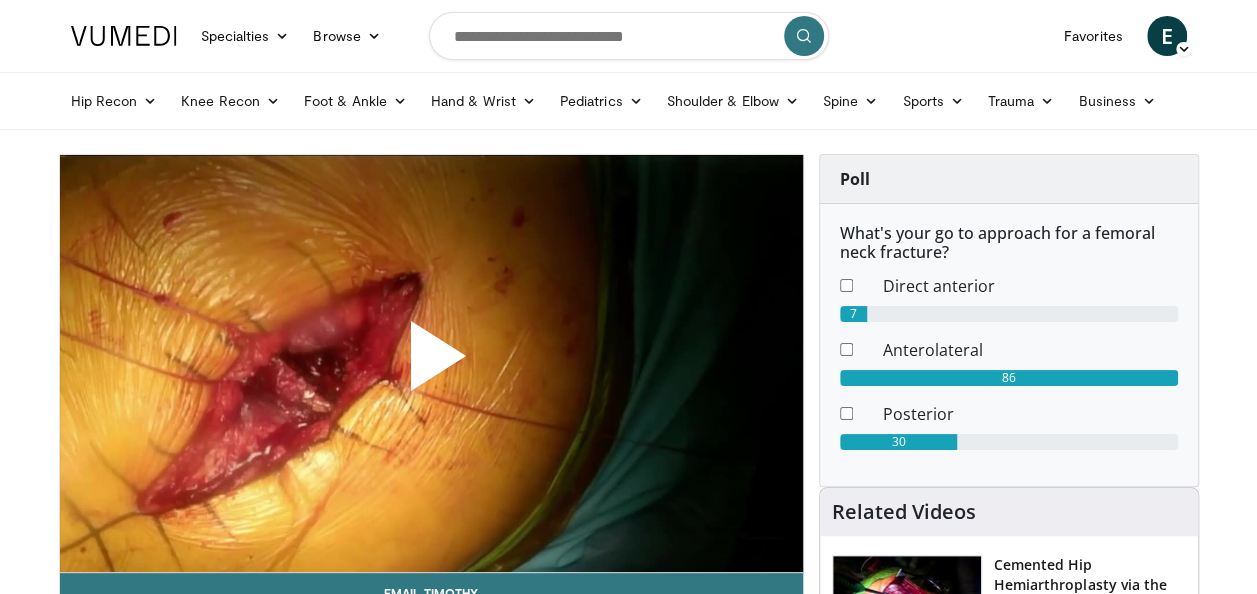 click at bounding box center [431, 364] 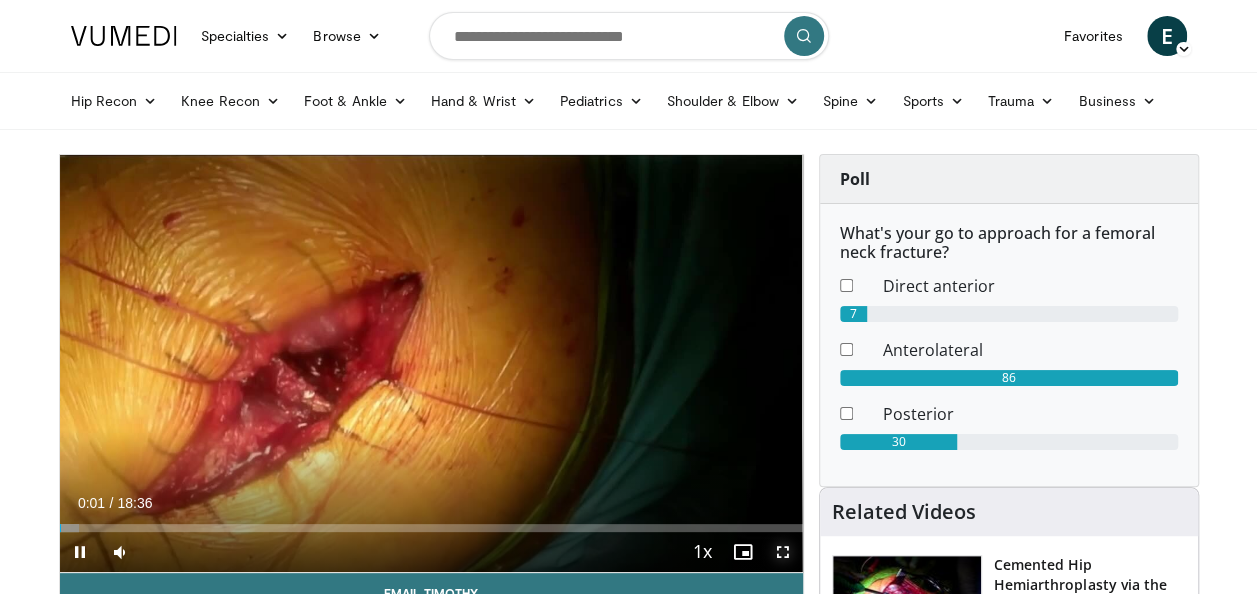 click at bounding box center (783, 552) 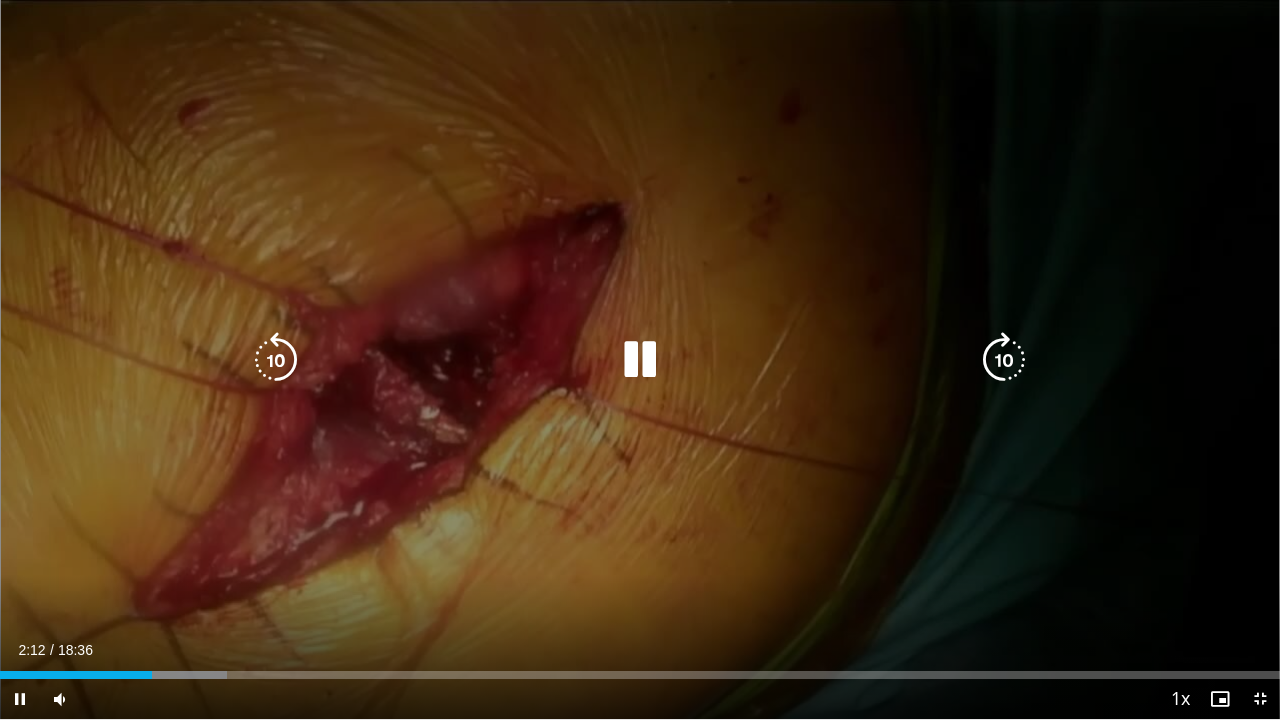 click at bounding box center (276, 360) 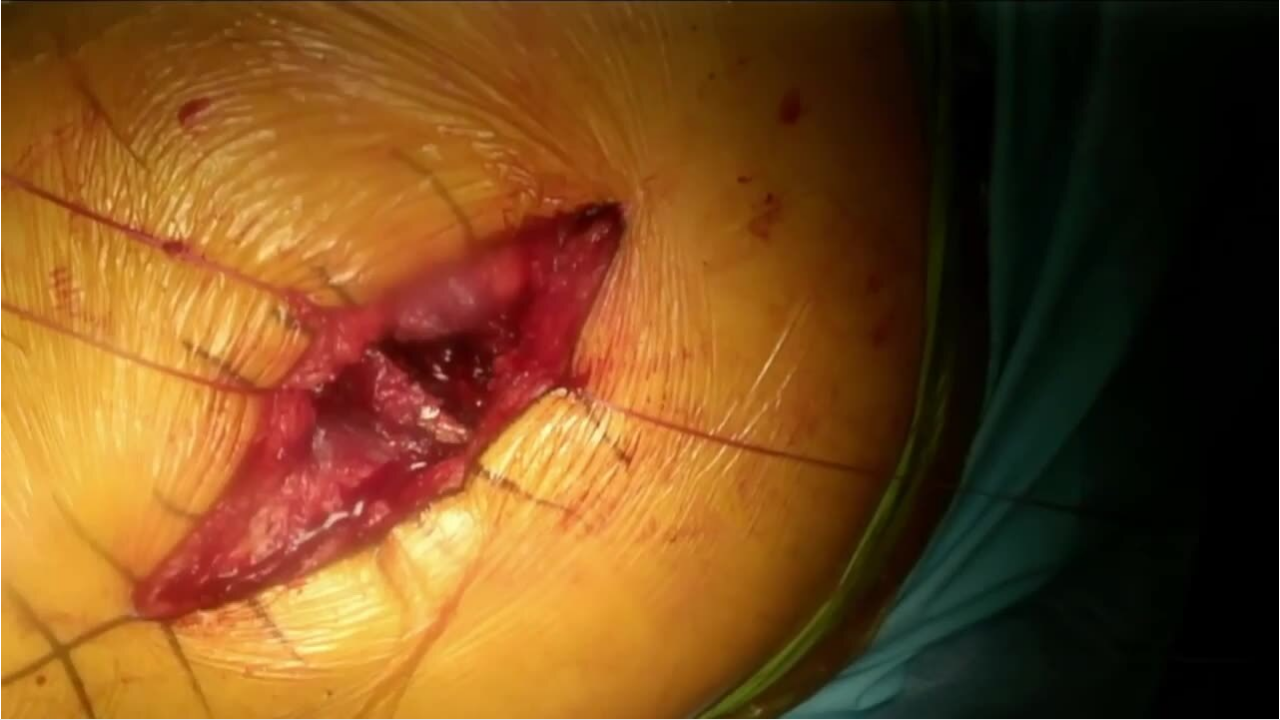 type 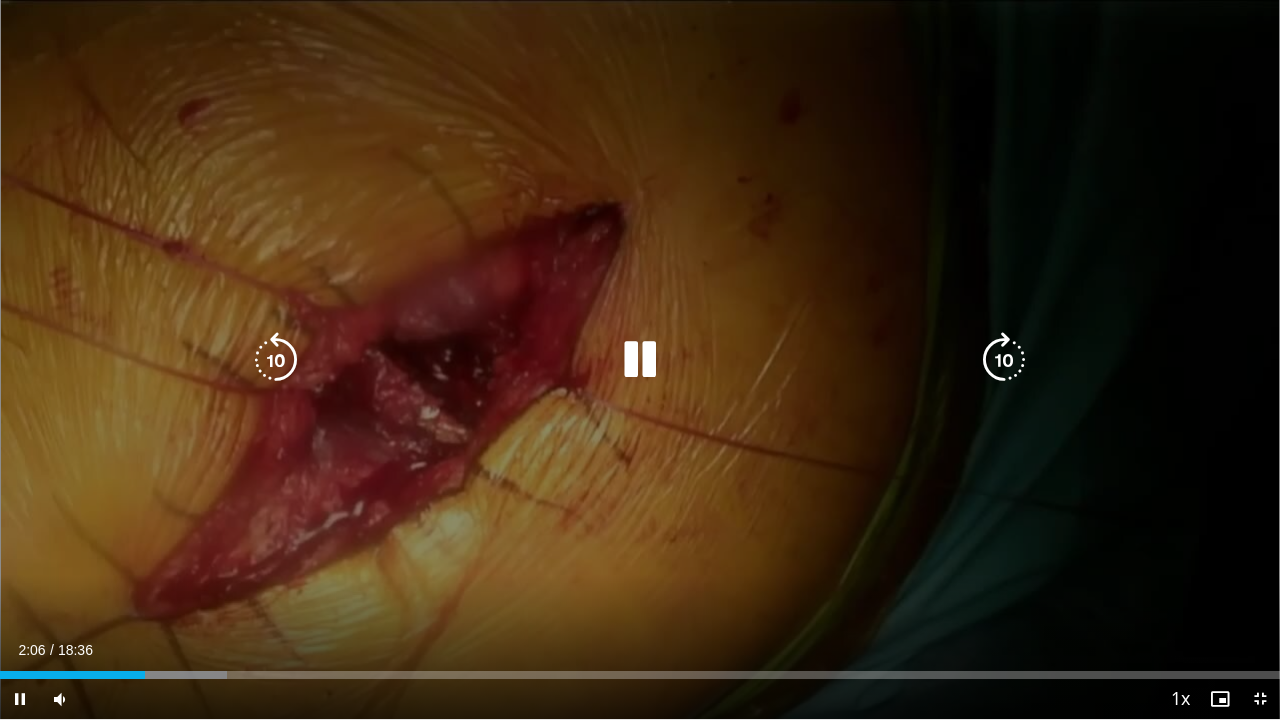 click at bounding box center (640, 360) 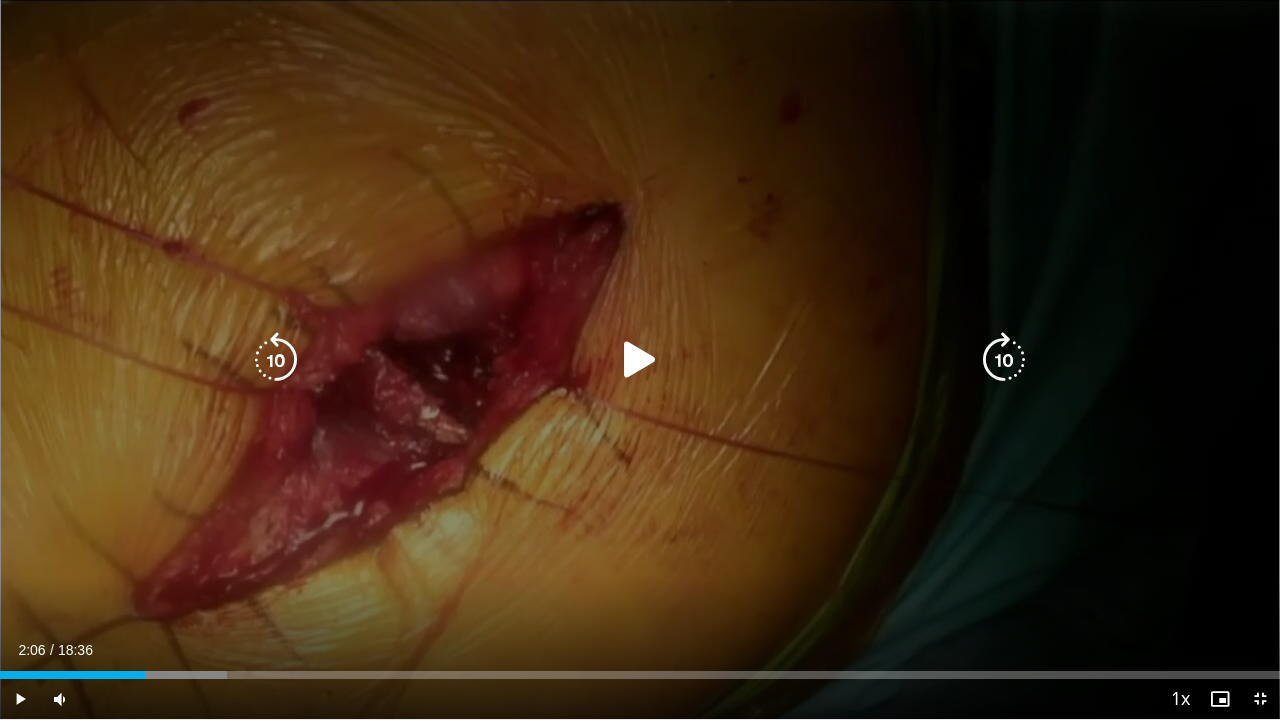 click at bounding box center [640, 360] 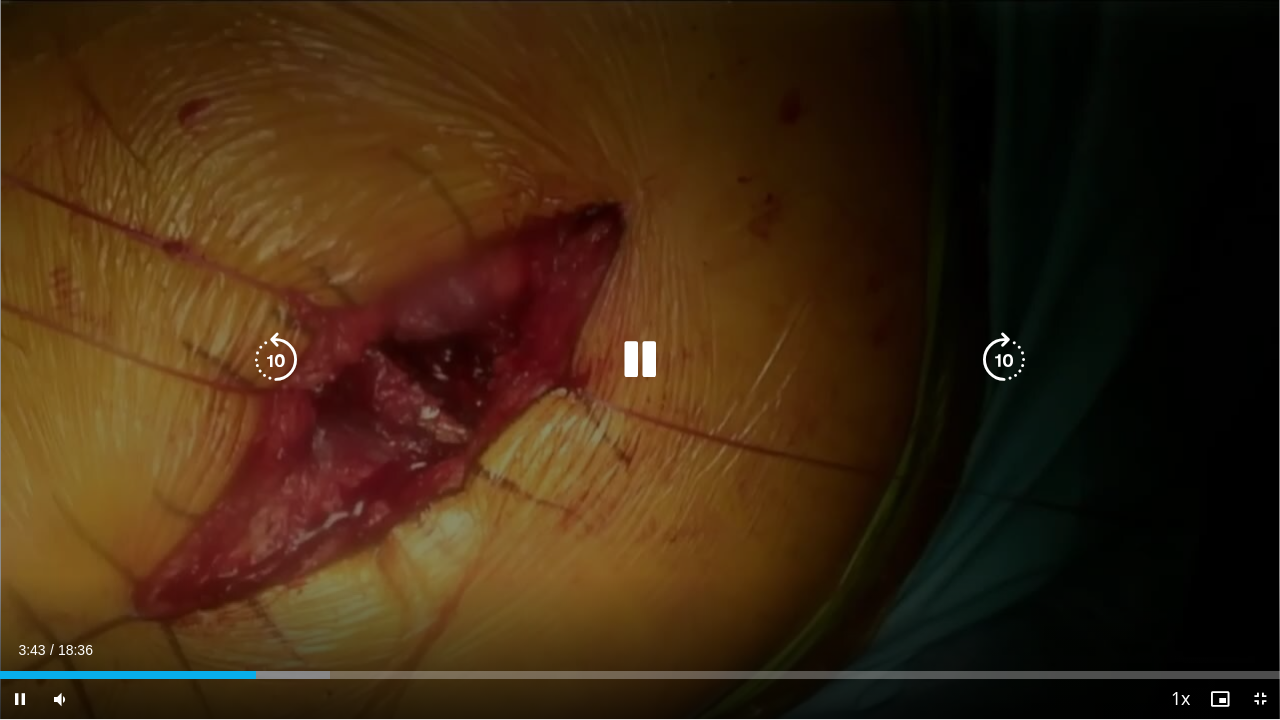 click at bounding box center (640, 360) 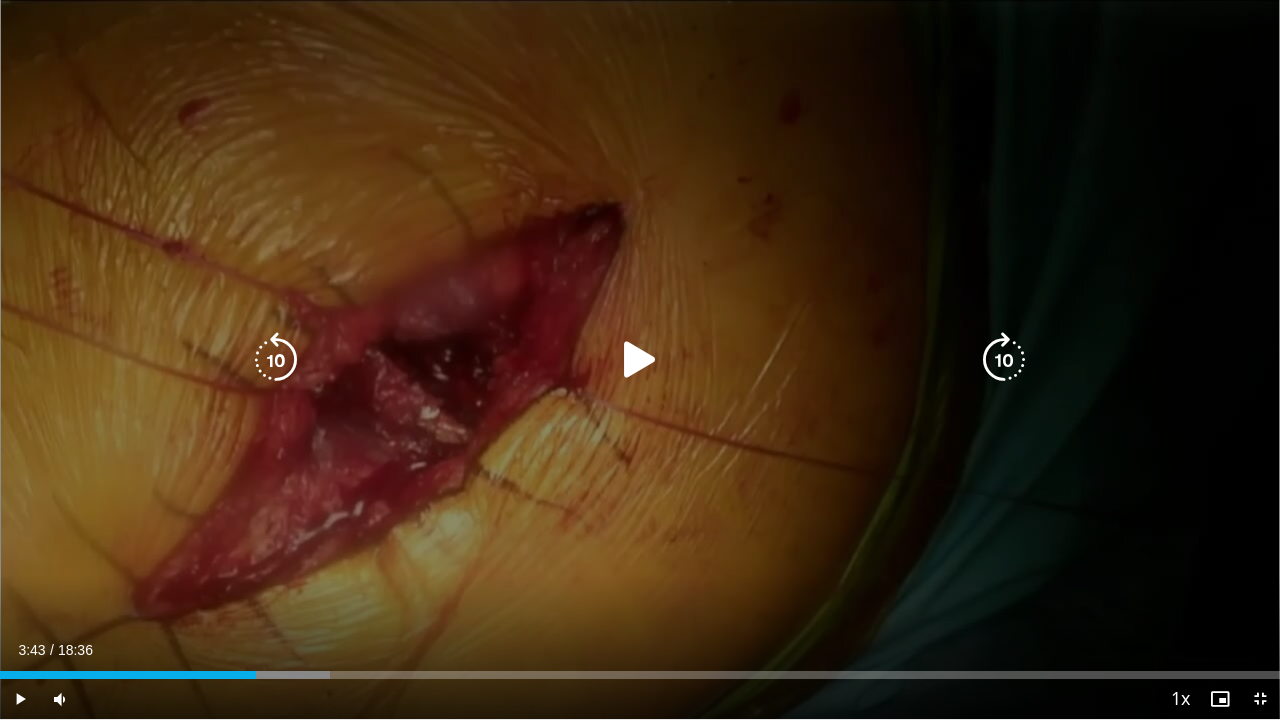 click on "10 seconds
Tap to unmute" at bounding box center (640, 359) 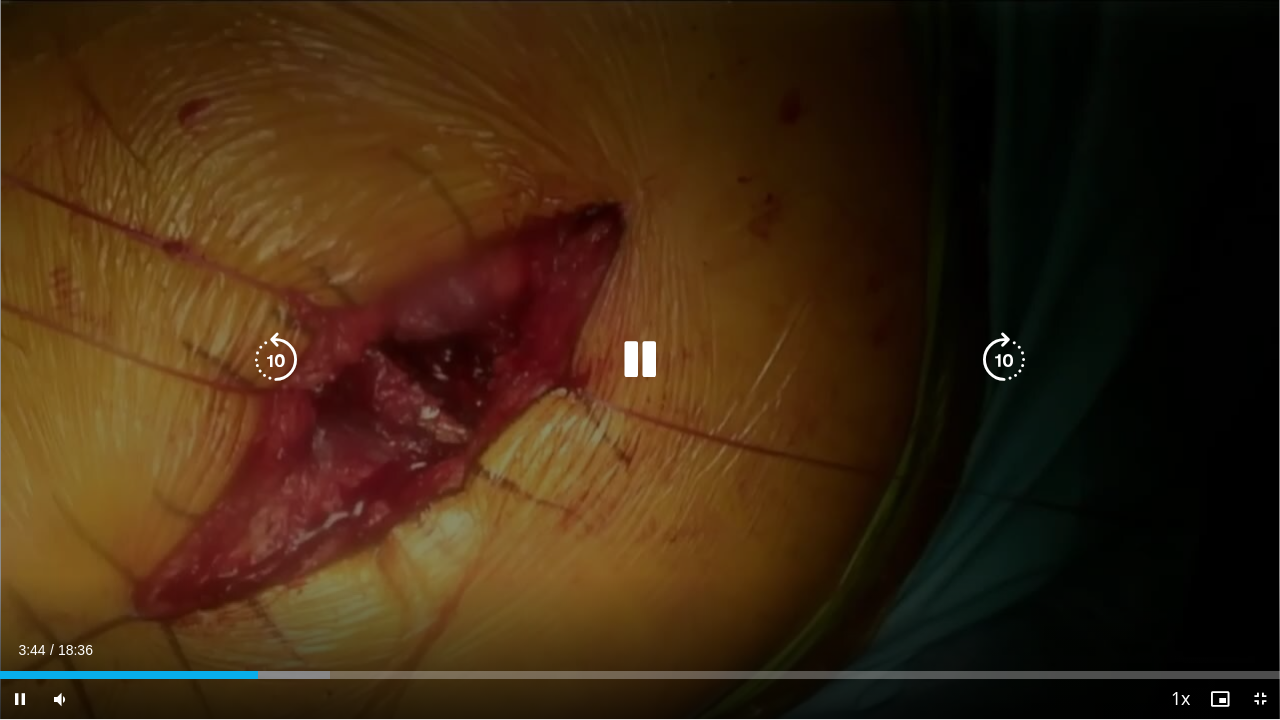 click at bounding box center [640, 360] 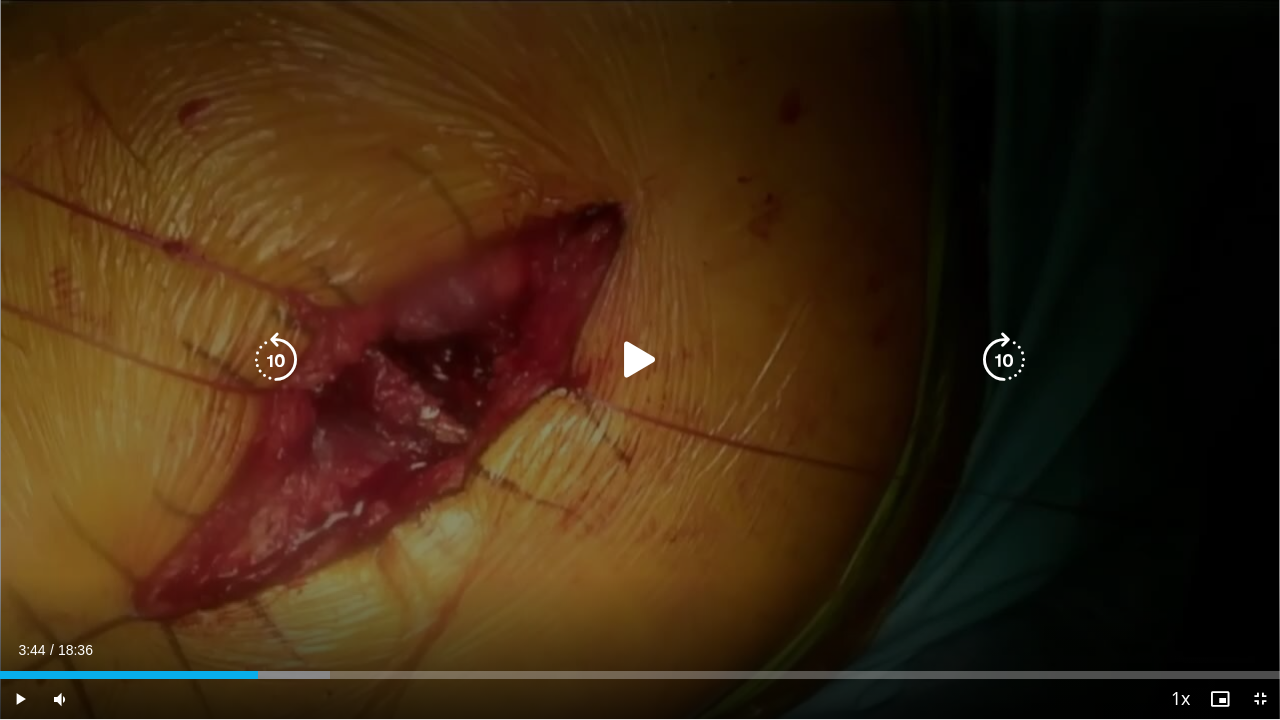 click at bounding box center (640, 360) 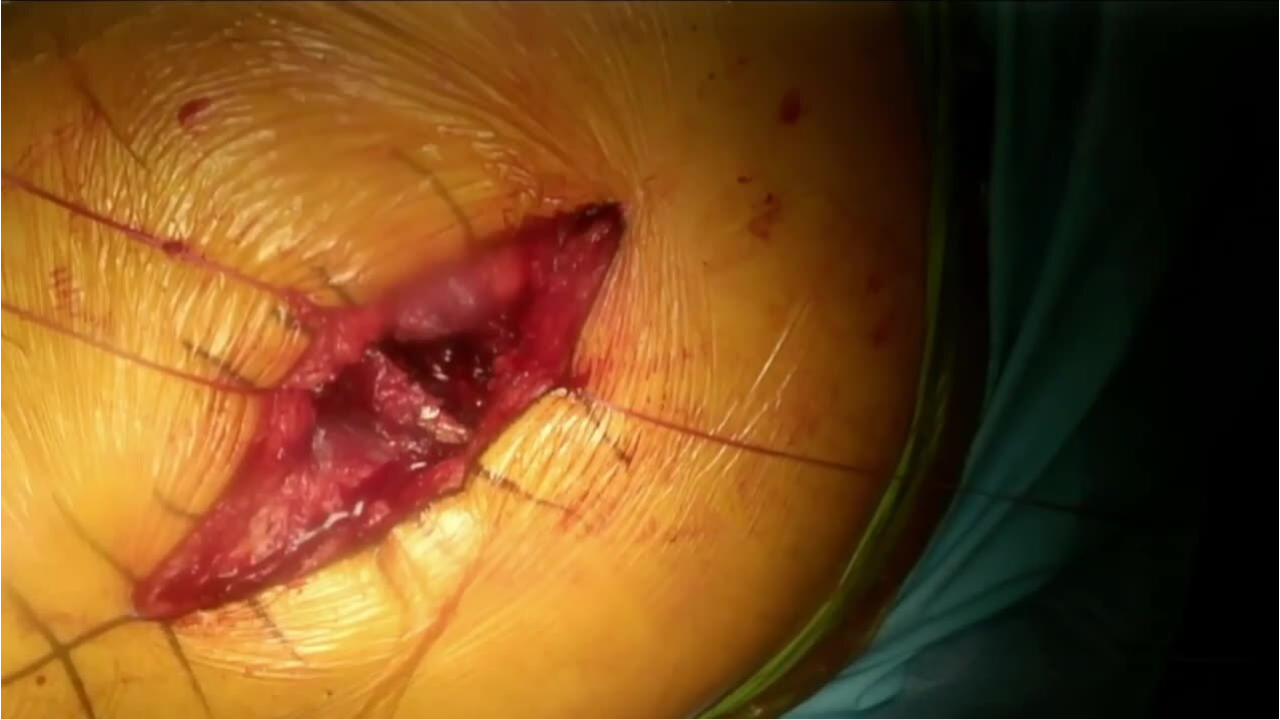 type 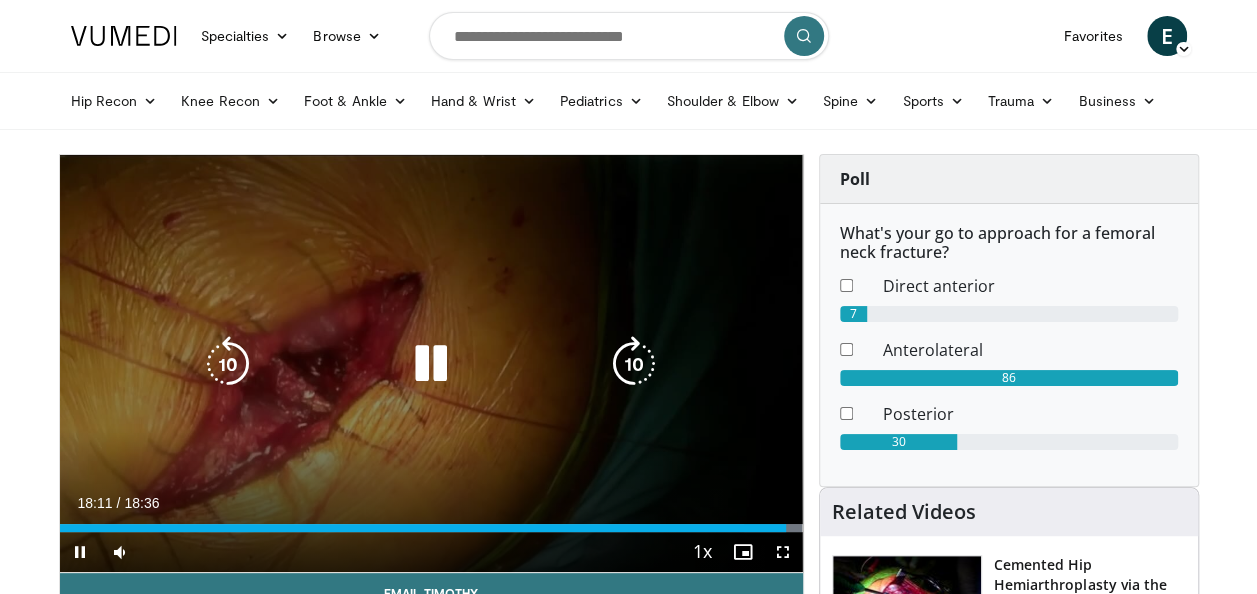 click at bounding box center [431, 364] 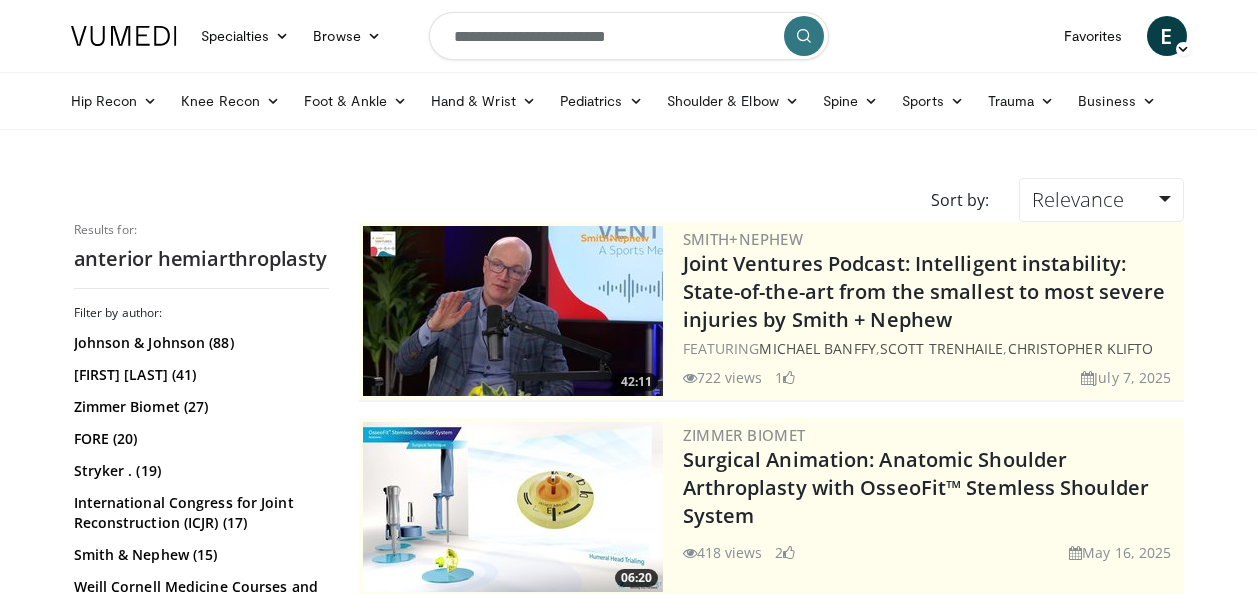 scroll, scrollTop: 2135, scrollLeft: 0, axis: vertical 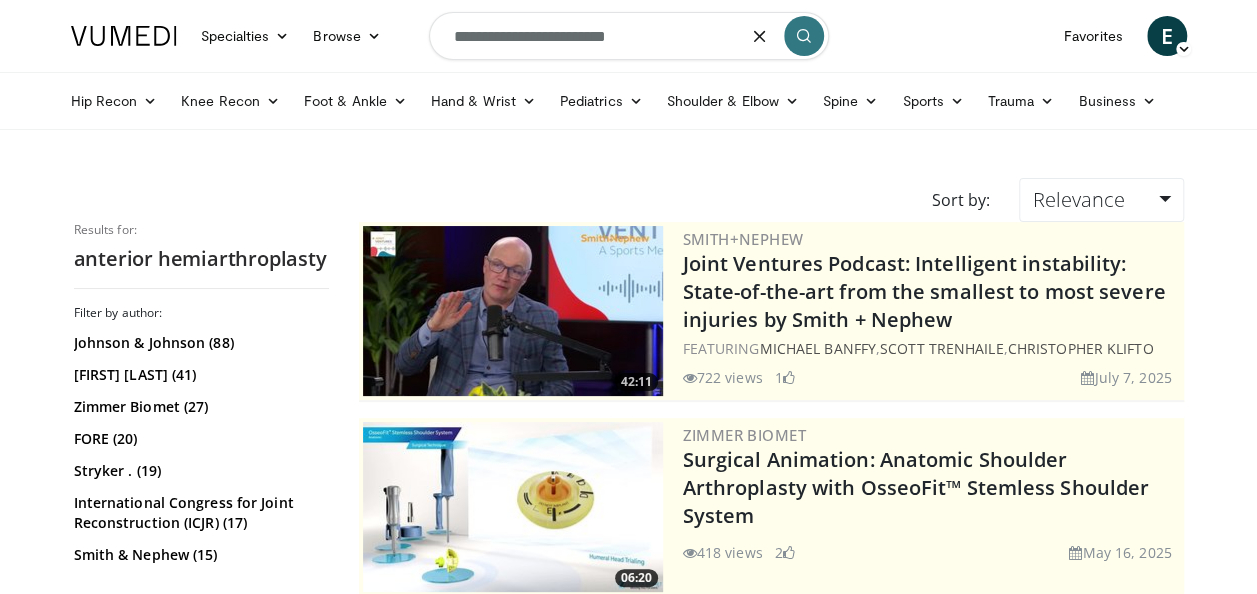 click on "**********" at bounding box center (629, 36) 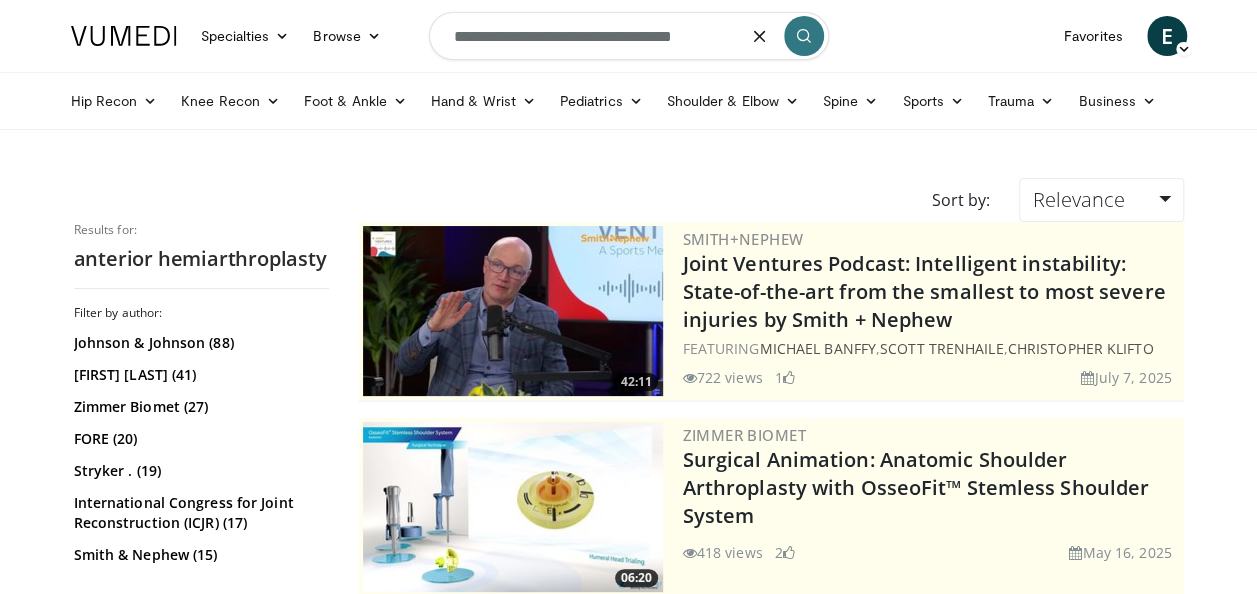 type on "**********" 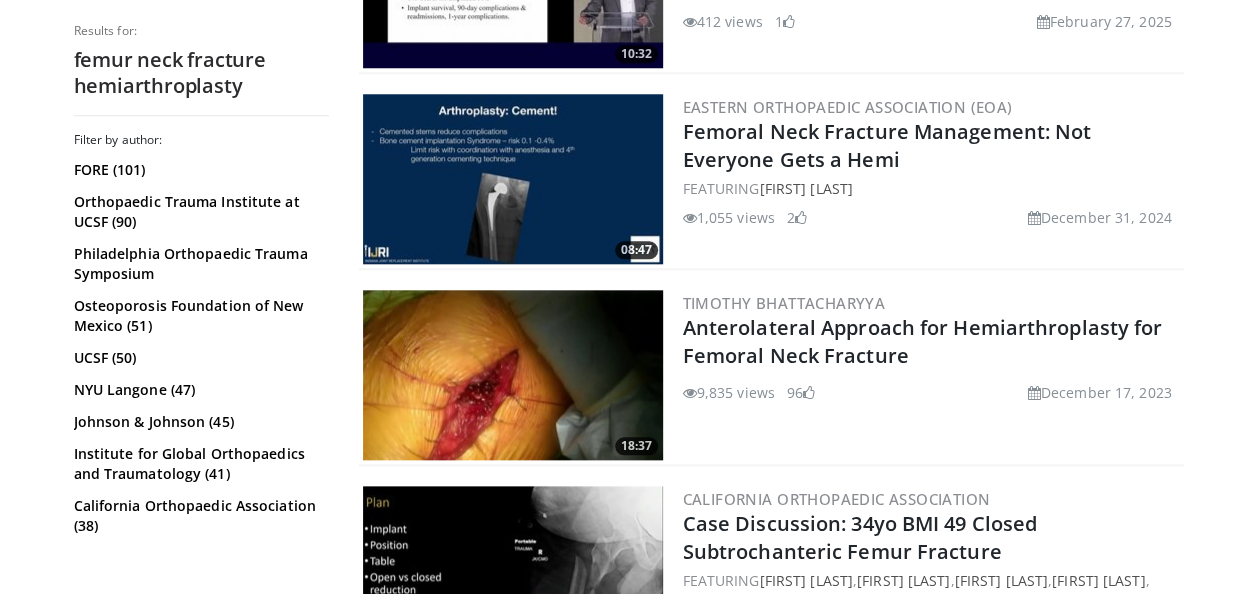 scroll, scrollTop: 800, scrollLeft: 0, axis: vertical 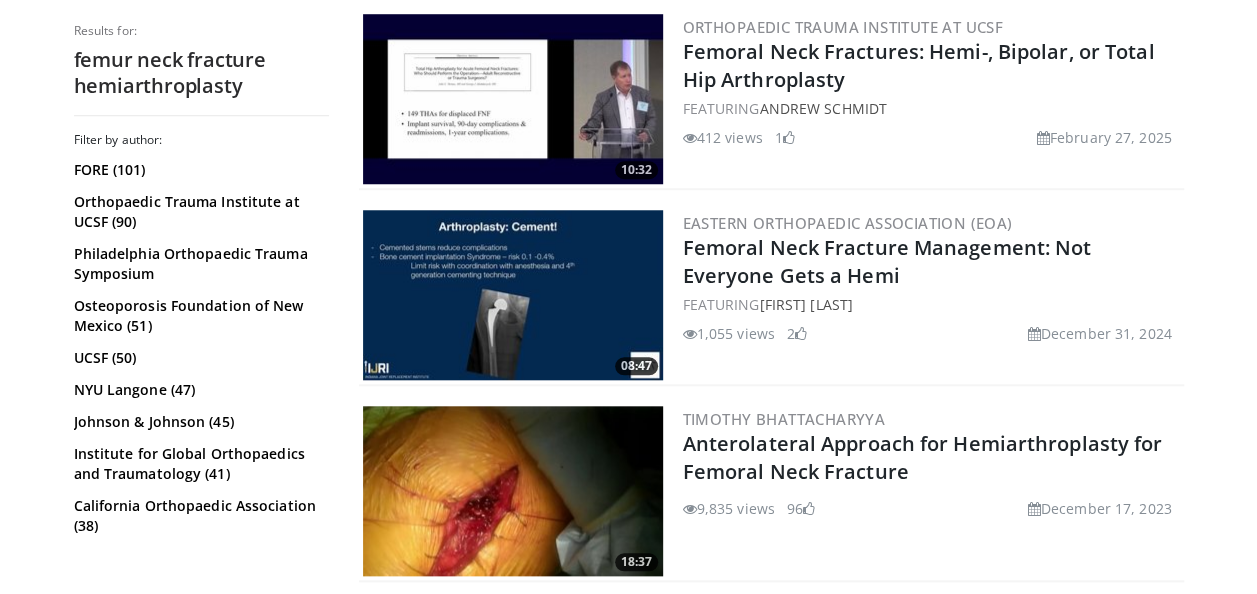 click at bounding box center (513, 491) 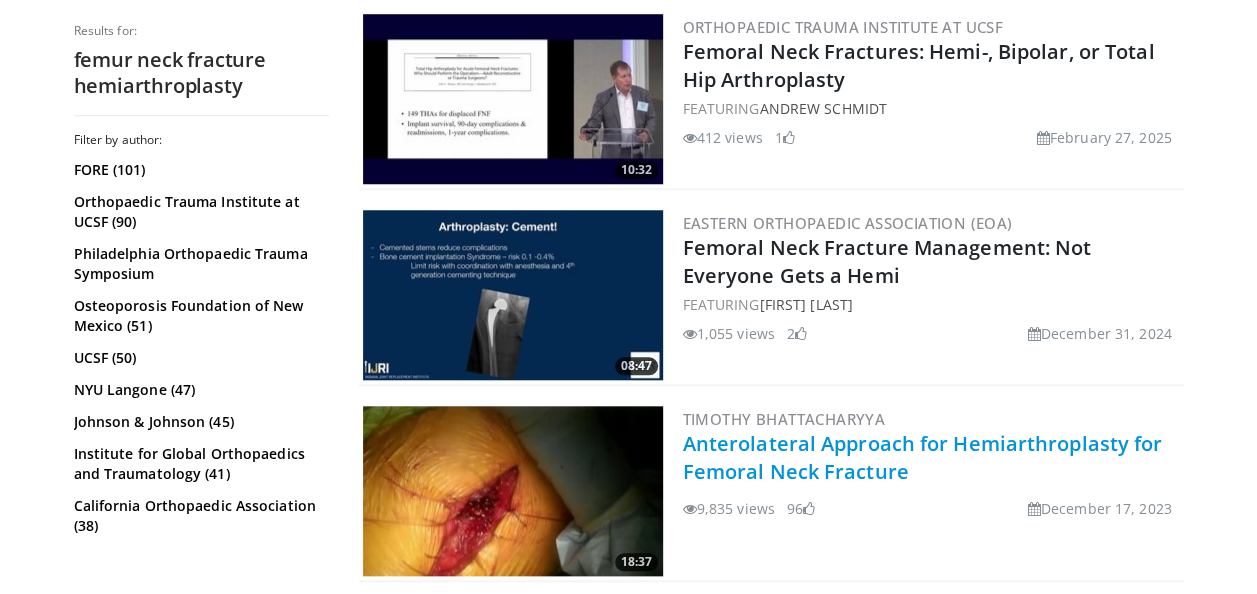 click on "Anterolateral Approach for Hemiarthroplasty for Femoral Neck Fracture" at bounding box center [923, 457] 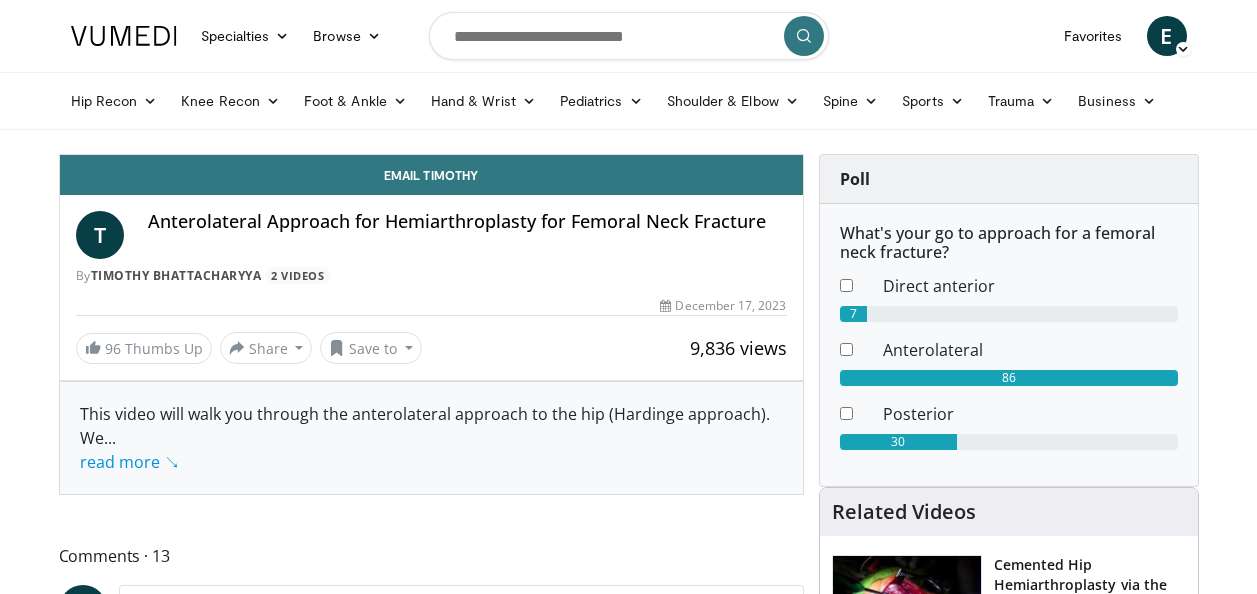 scroll, scrollTop: 0, scrollLeft: 0, axis: both 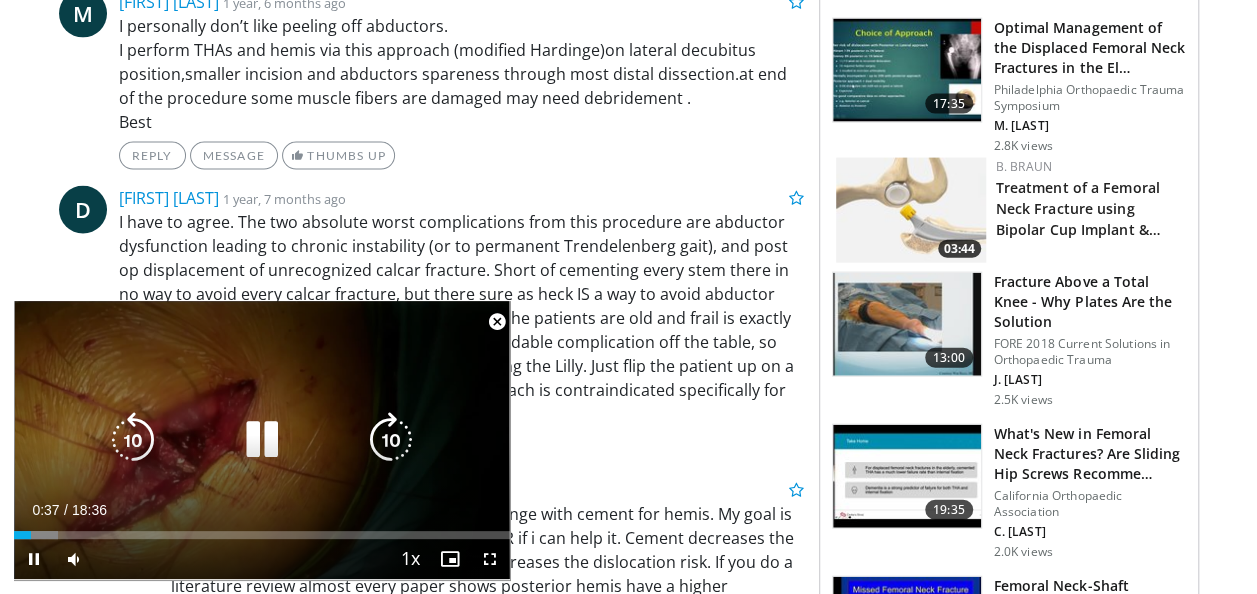 click at bounding box center [262, 440] 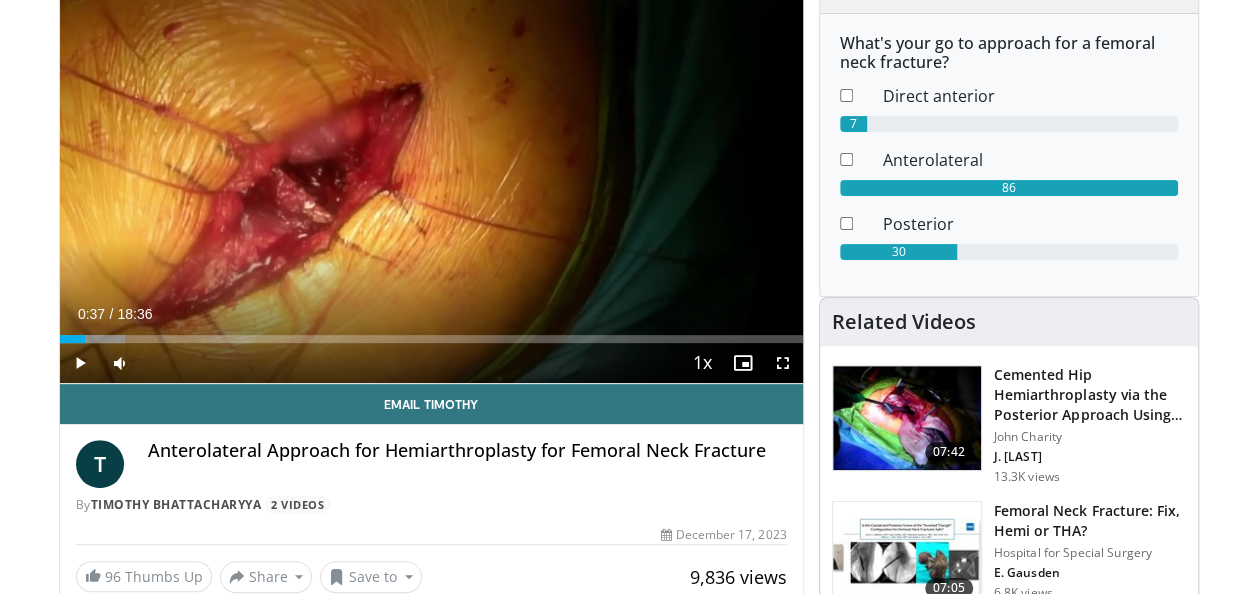scroll, scrollTop: 0, scrollLeft: 0, axis: both 